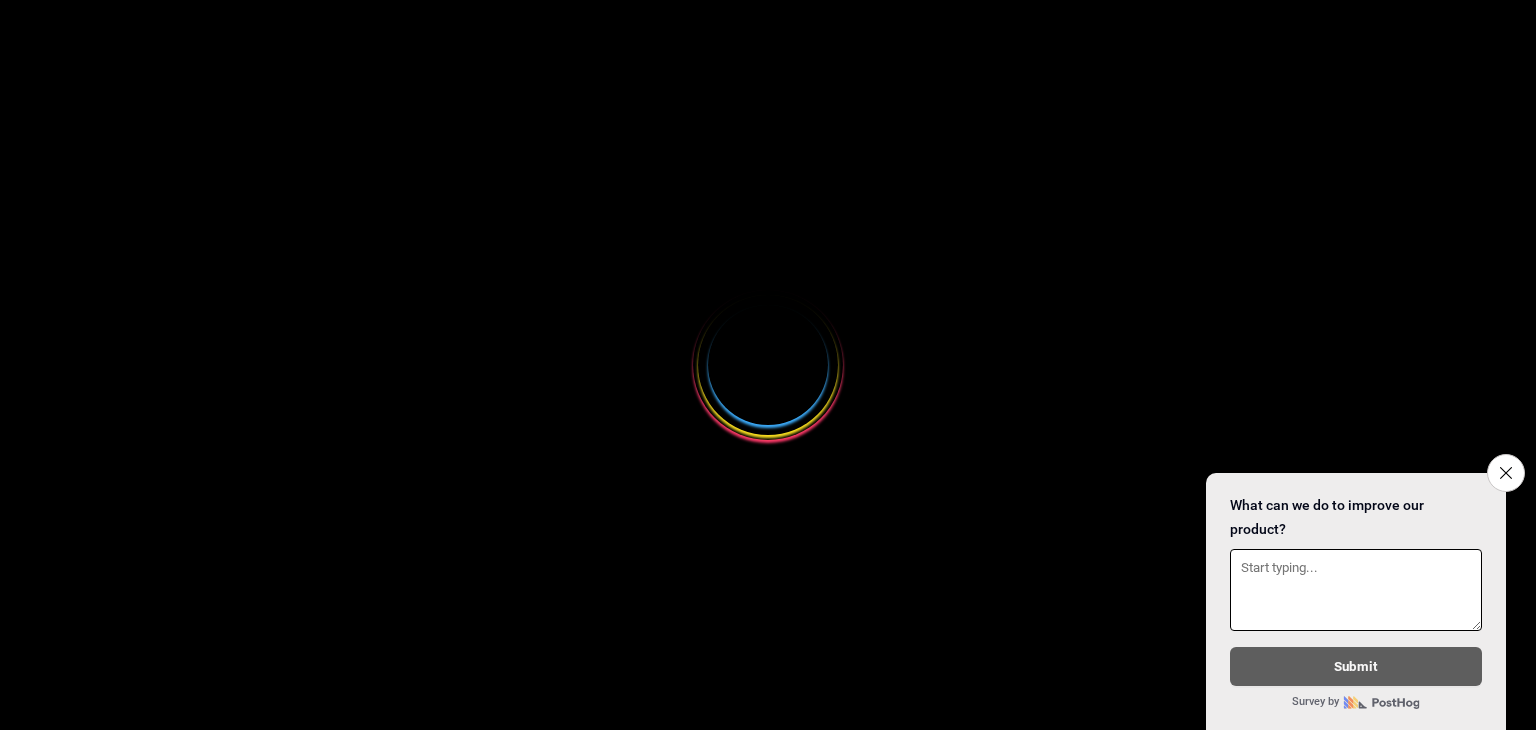 scroll, scrollTop: 0, scrollLeft: 0, axis: both 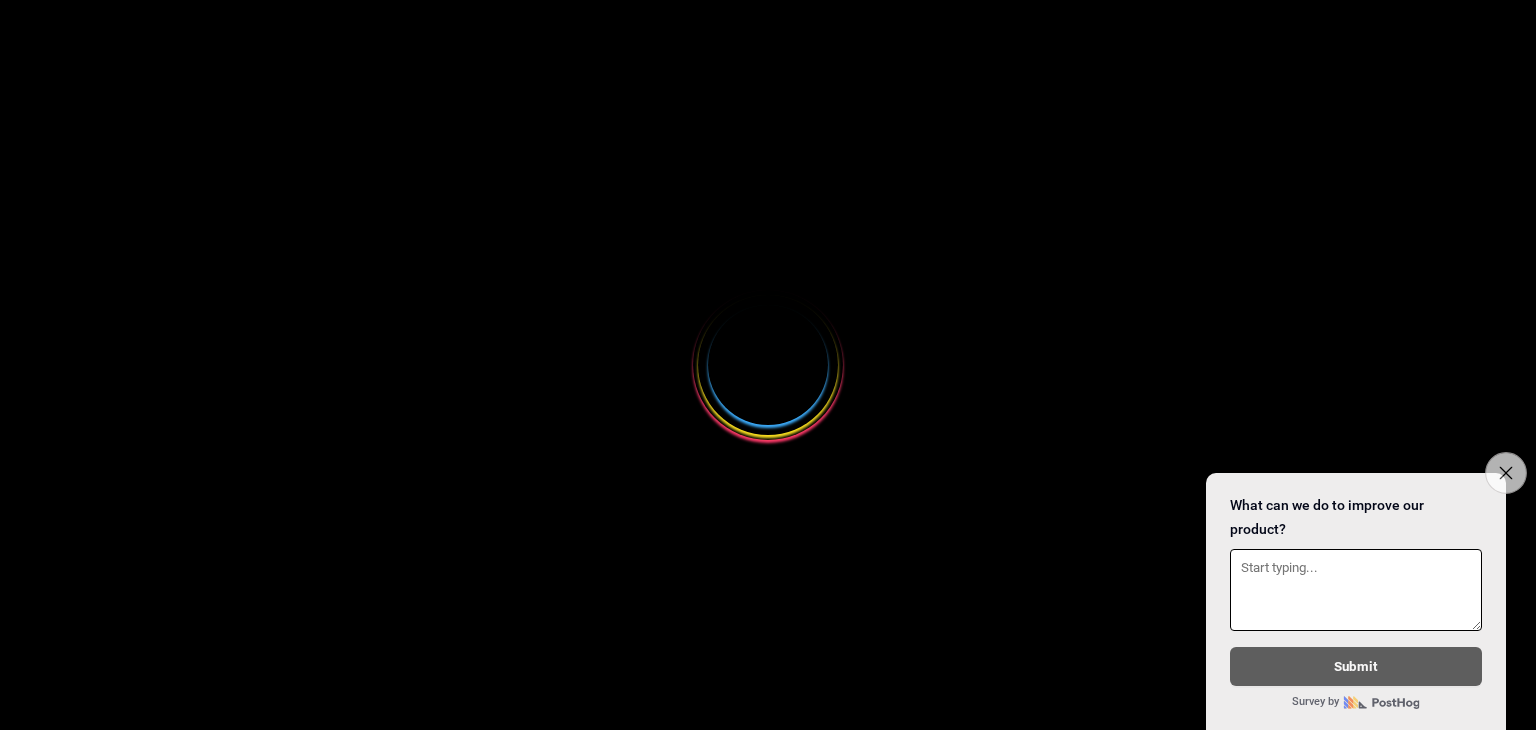 click on "Close survey" at bounding box center [1506, 473] 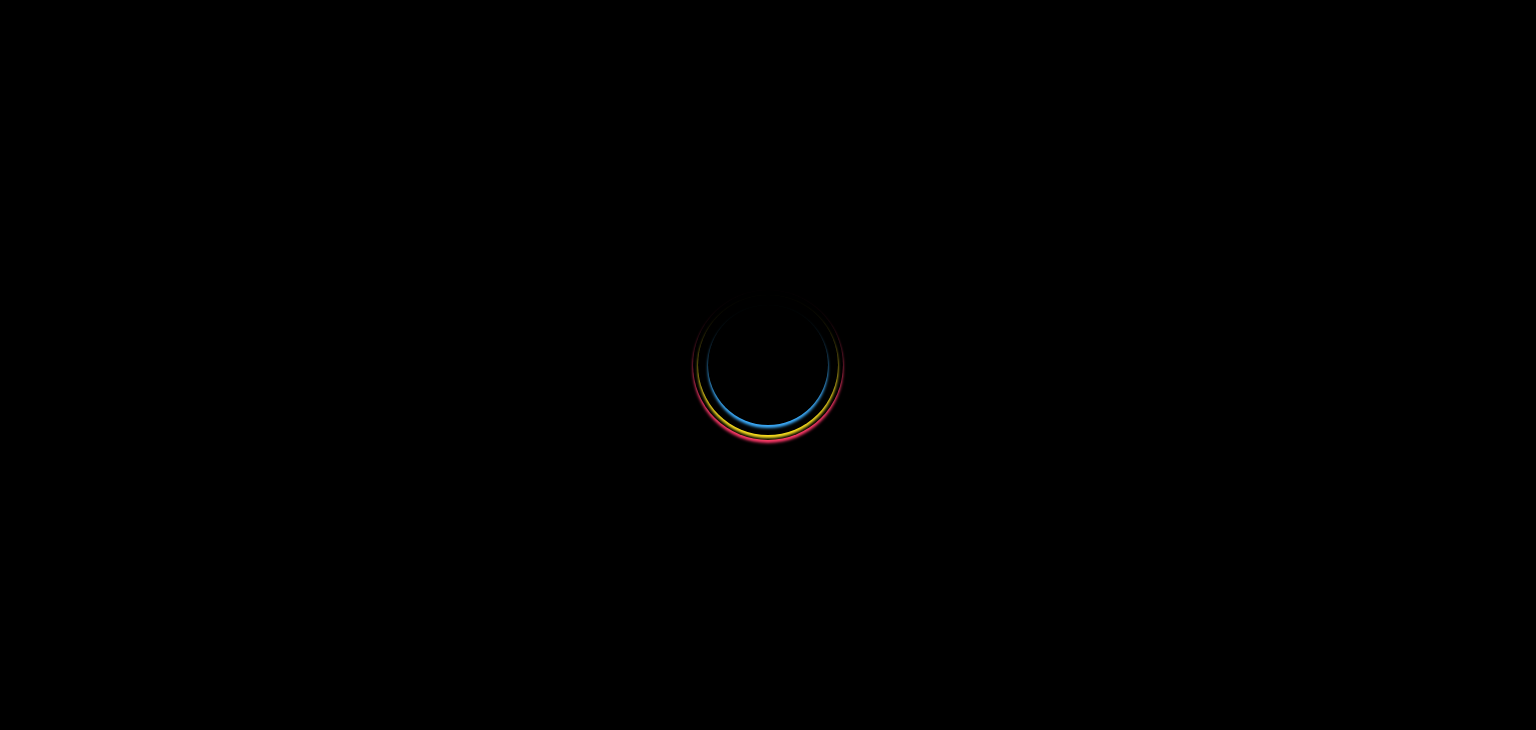 select 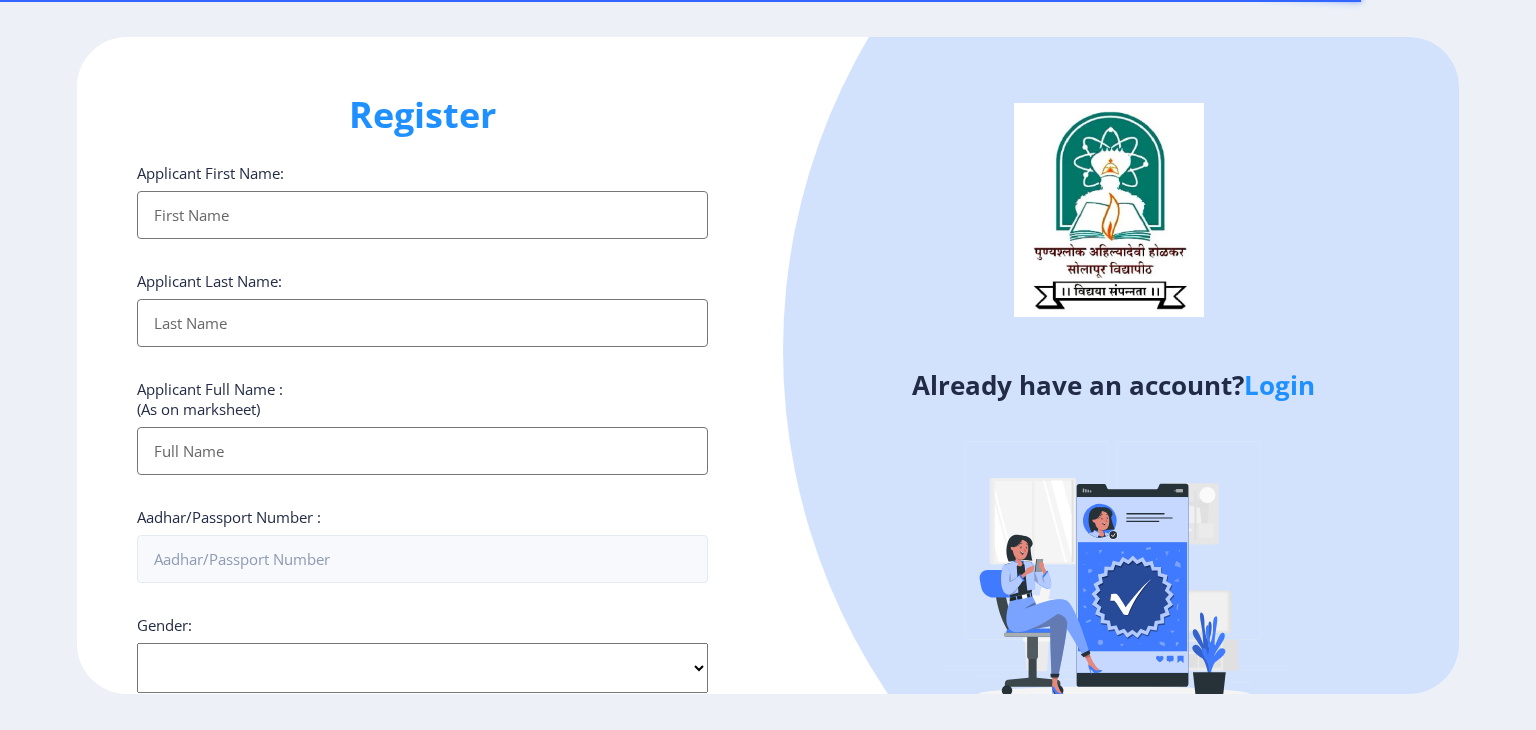 click on "Applicant First Name:" at bounding box center (422, 215) 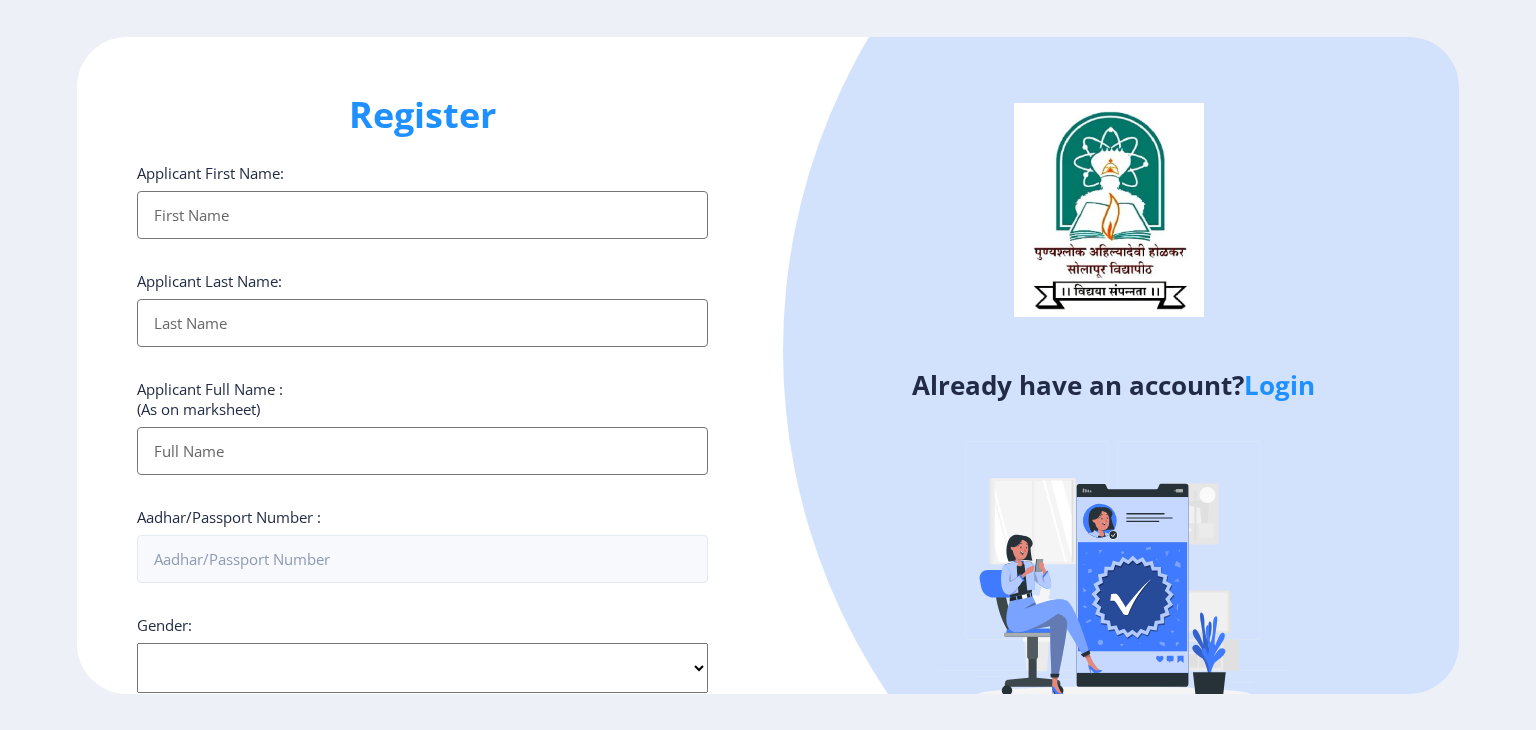 click on "Applicant First Name:" at bounding box center [422, 215] 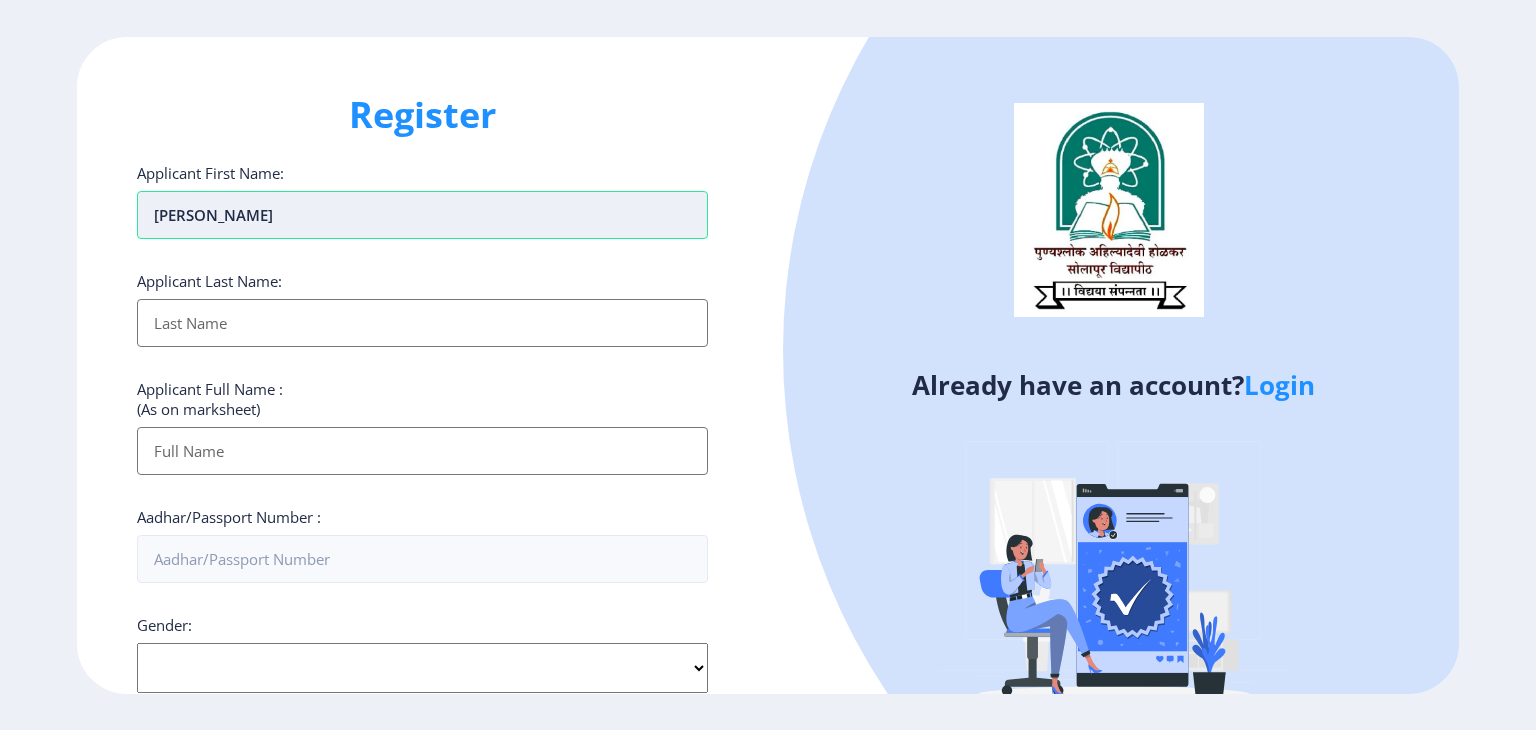 type on "[PERSON_NAME]" 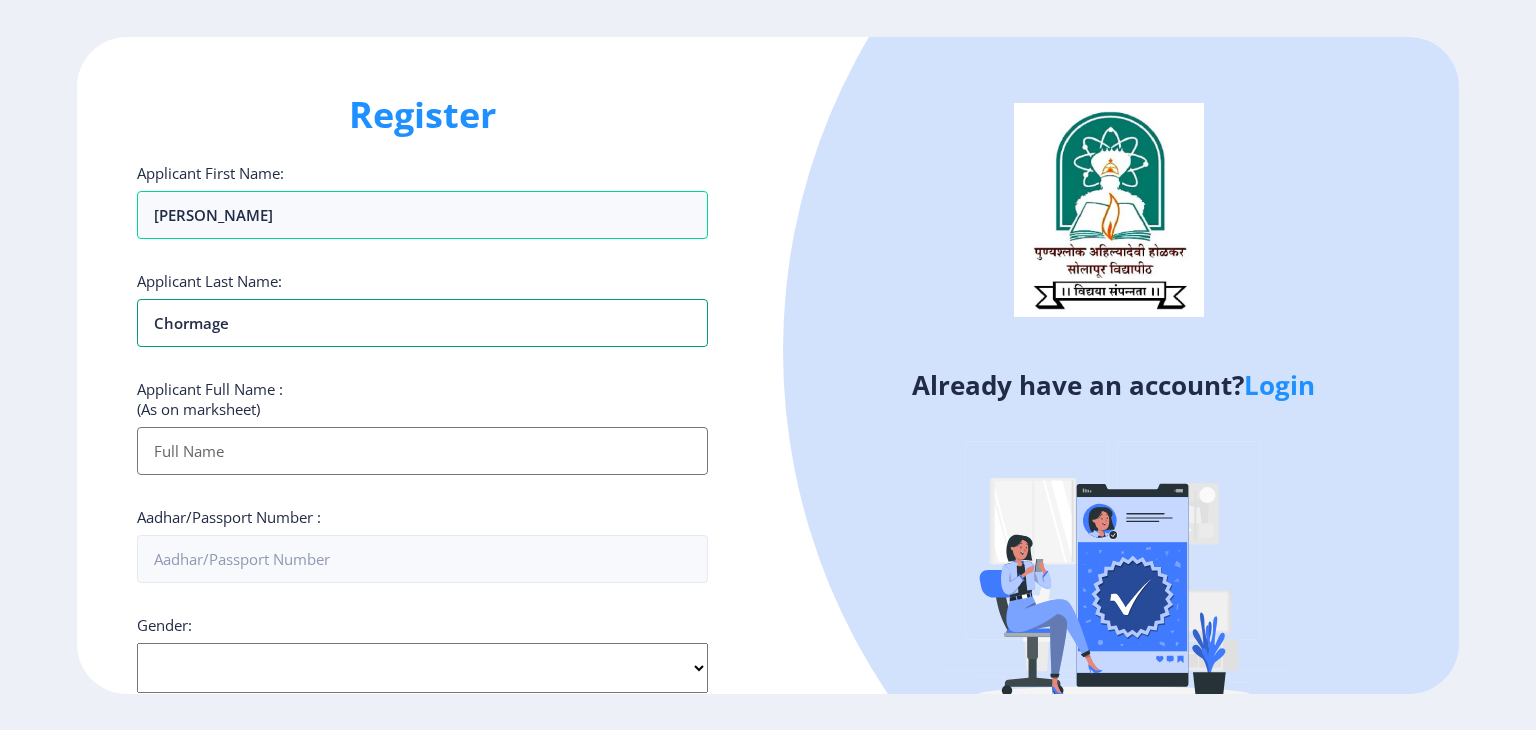 type on "Chormage" 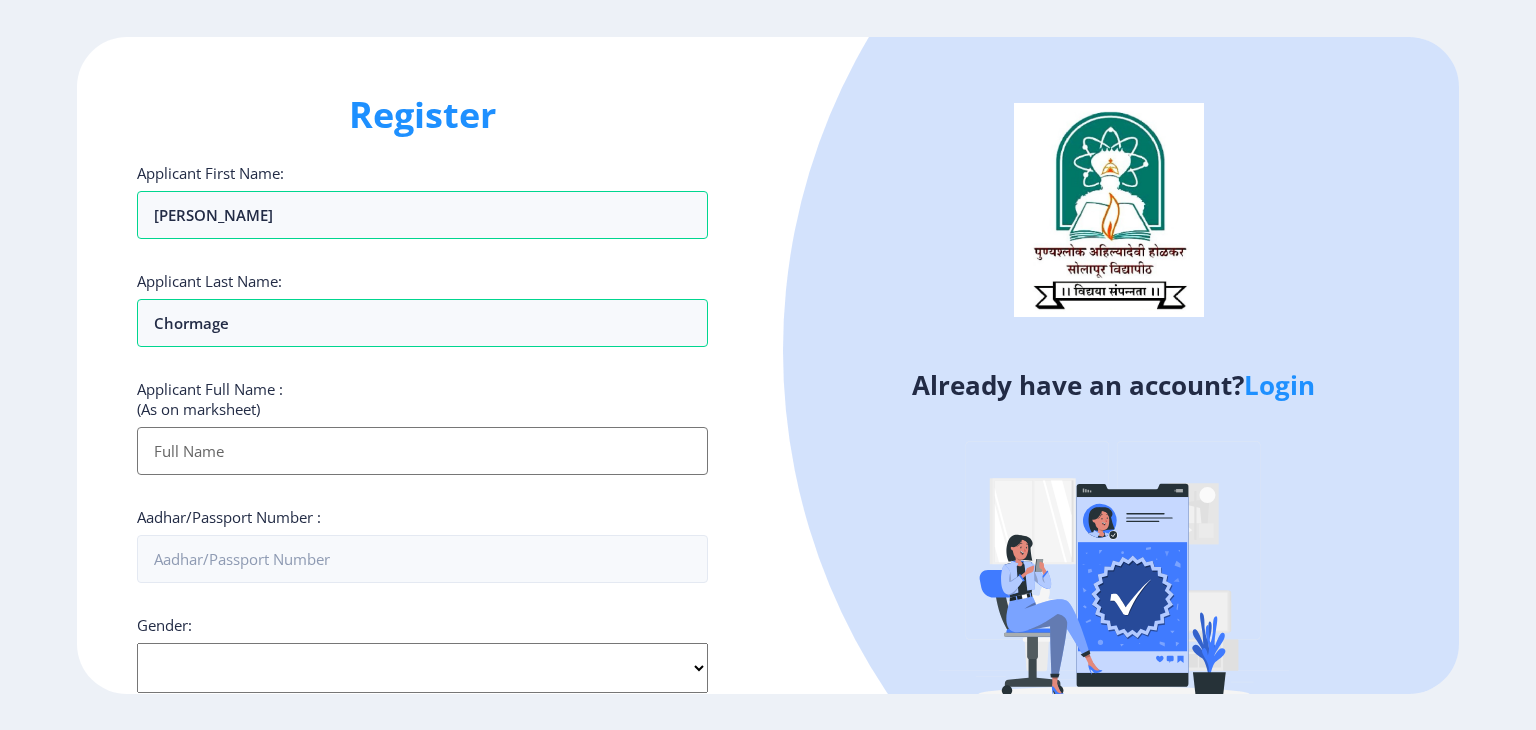 click on "Applicant First Name:" at bounding box center (422, 451) 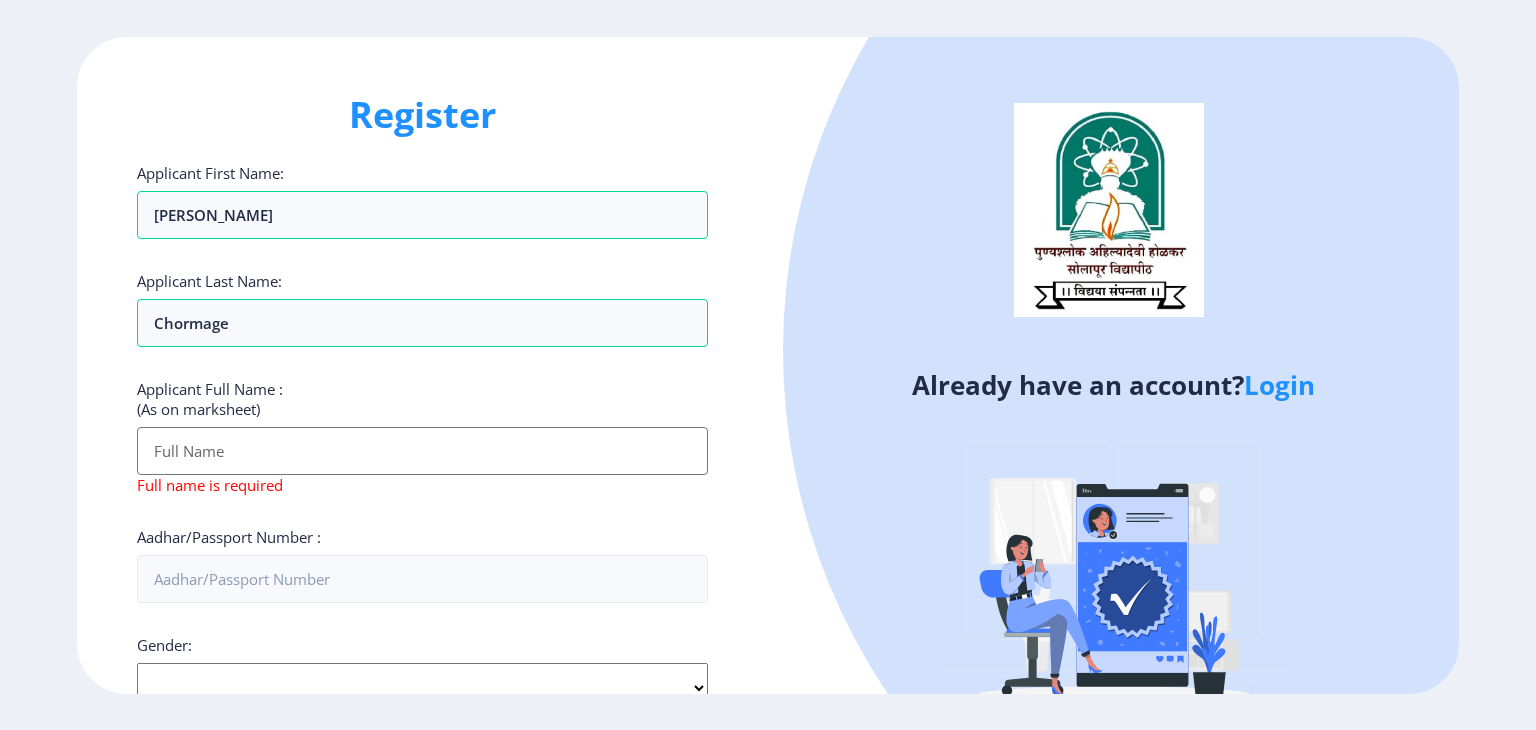 paste on "CHORMAGE [PERSON_NAME] [PERSON_NAME]" 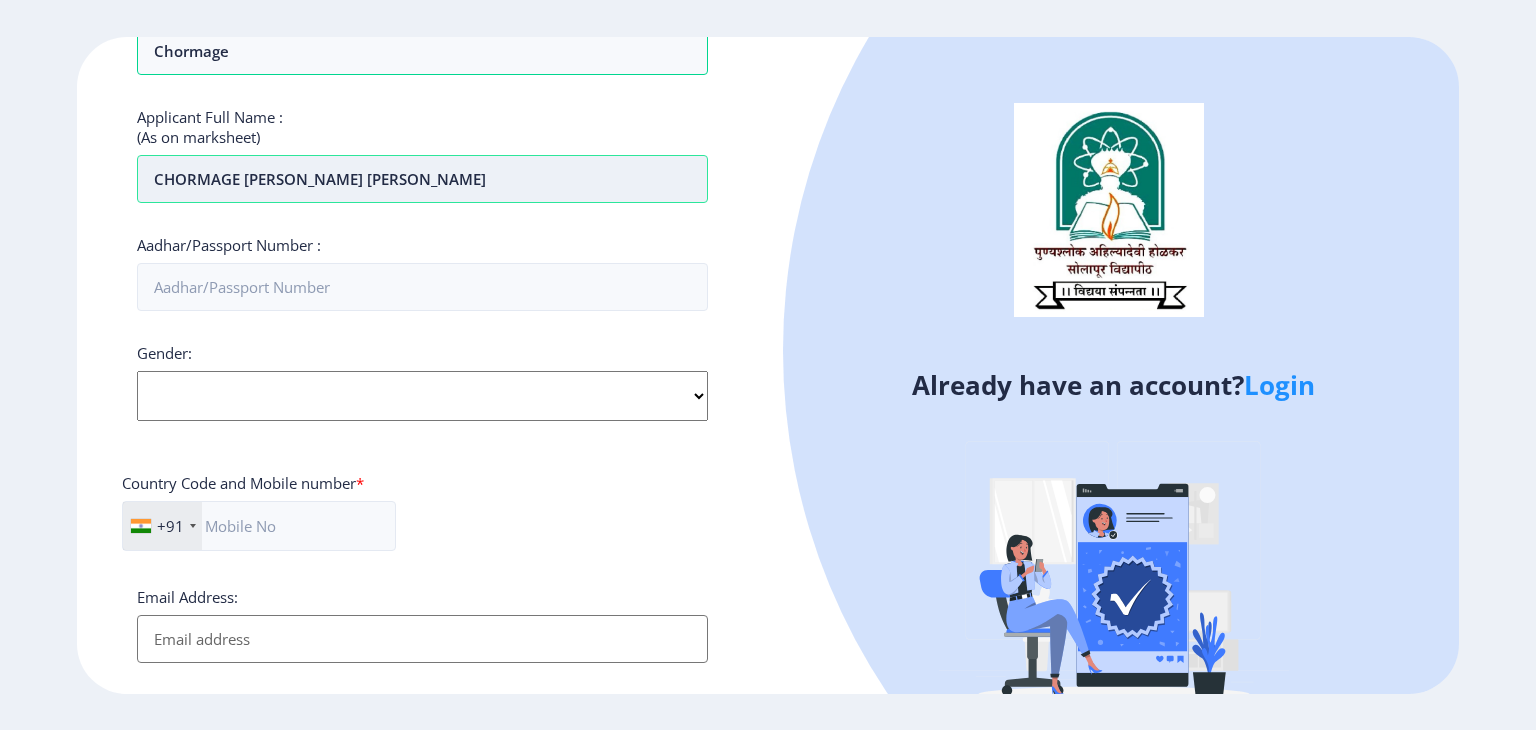 scroll, scrollTop: 300, scrollLeft: 0, axis: vertical 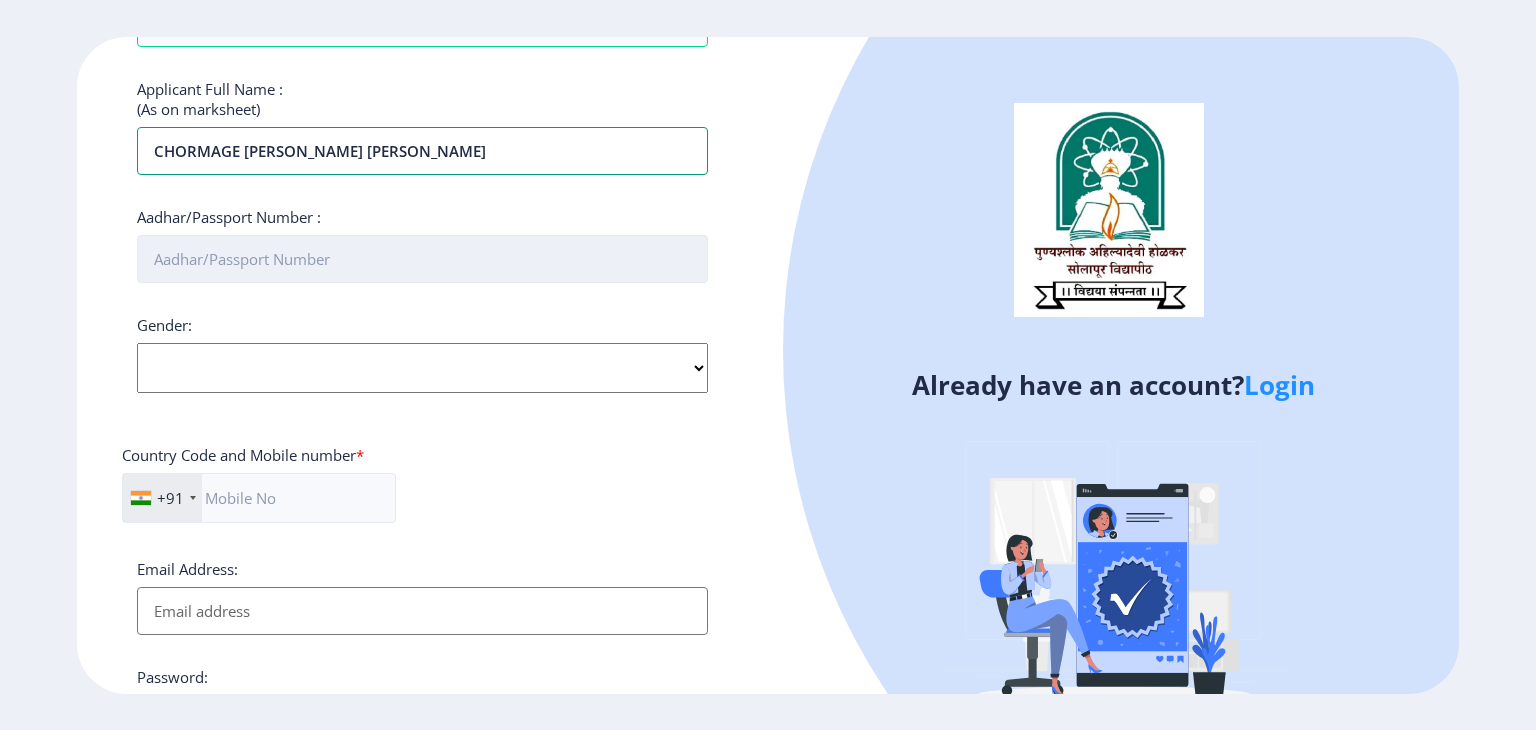 type on "CHORMAGE [PERSON_NAME] [PERSON_NAME]" 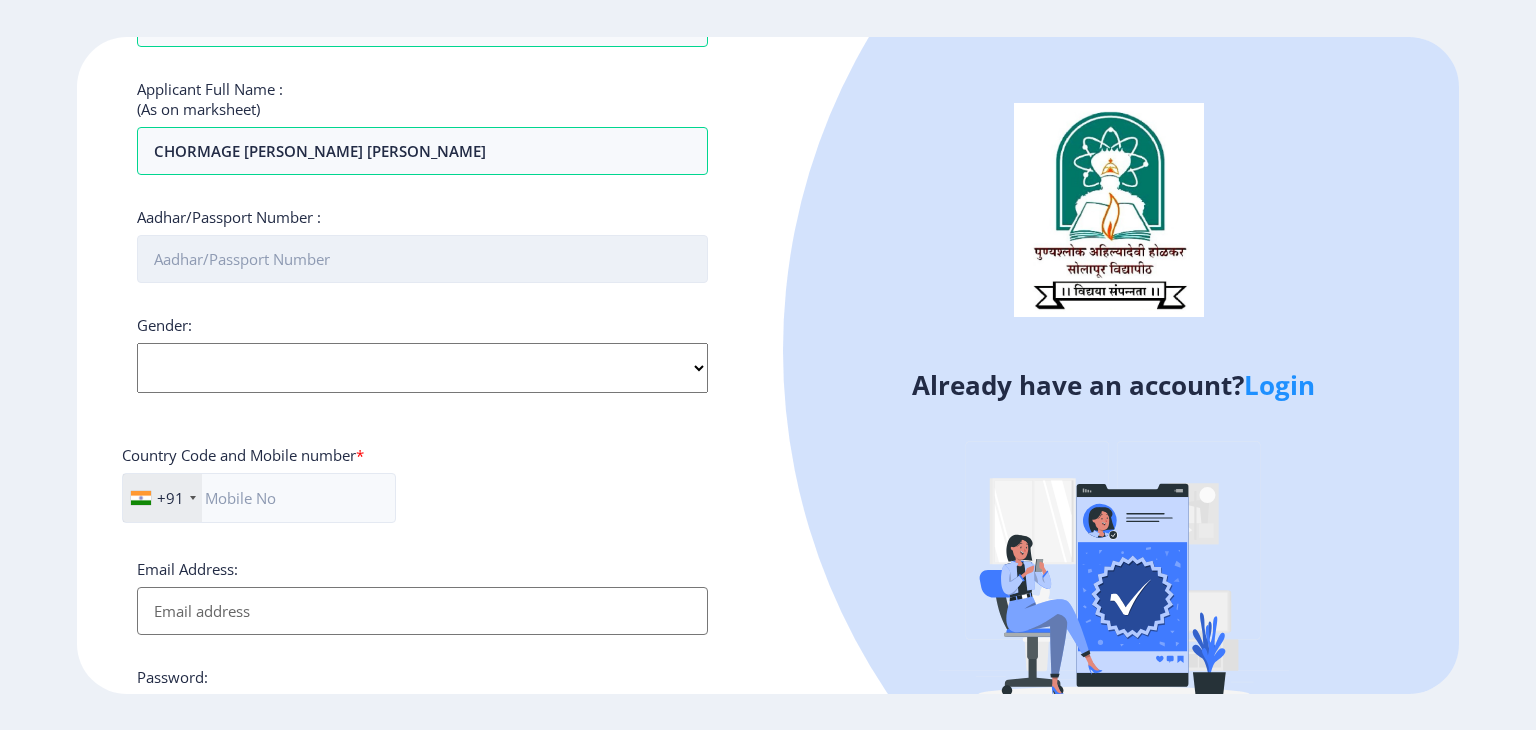 click on "Aadhar/Passport Number :" at bounding box center (422, 259) 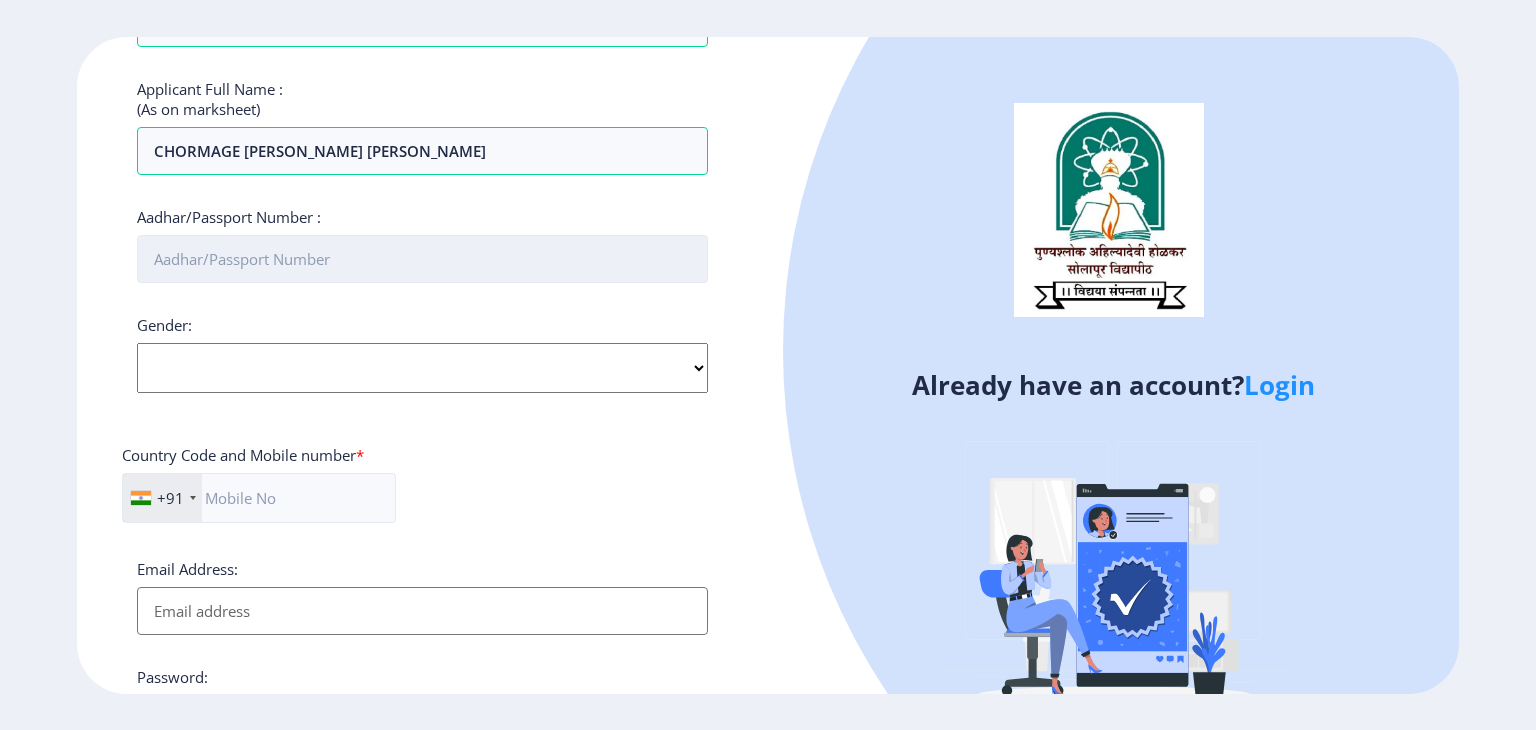 click on "Aadhar/Passport Number :" at bounding box center [422, 259] 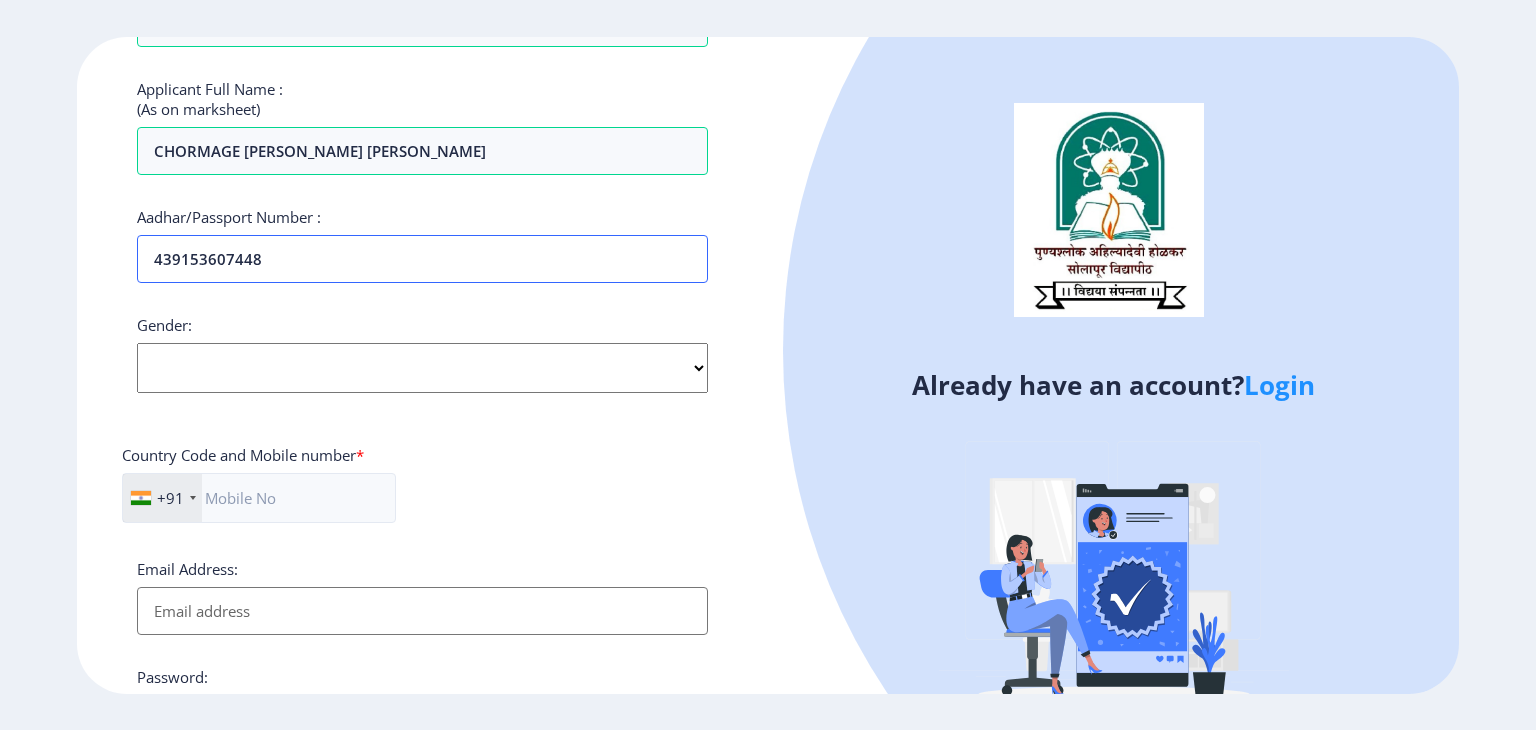 type on "439153607448" 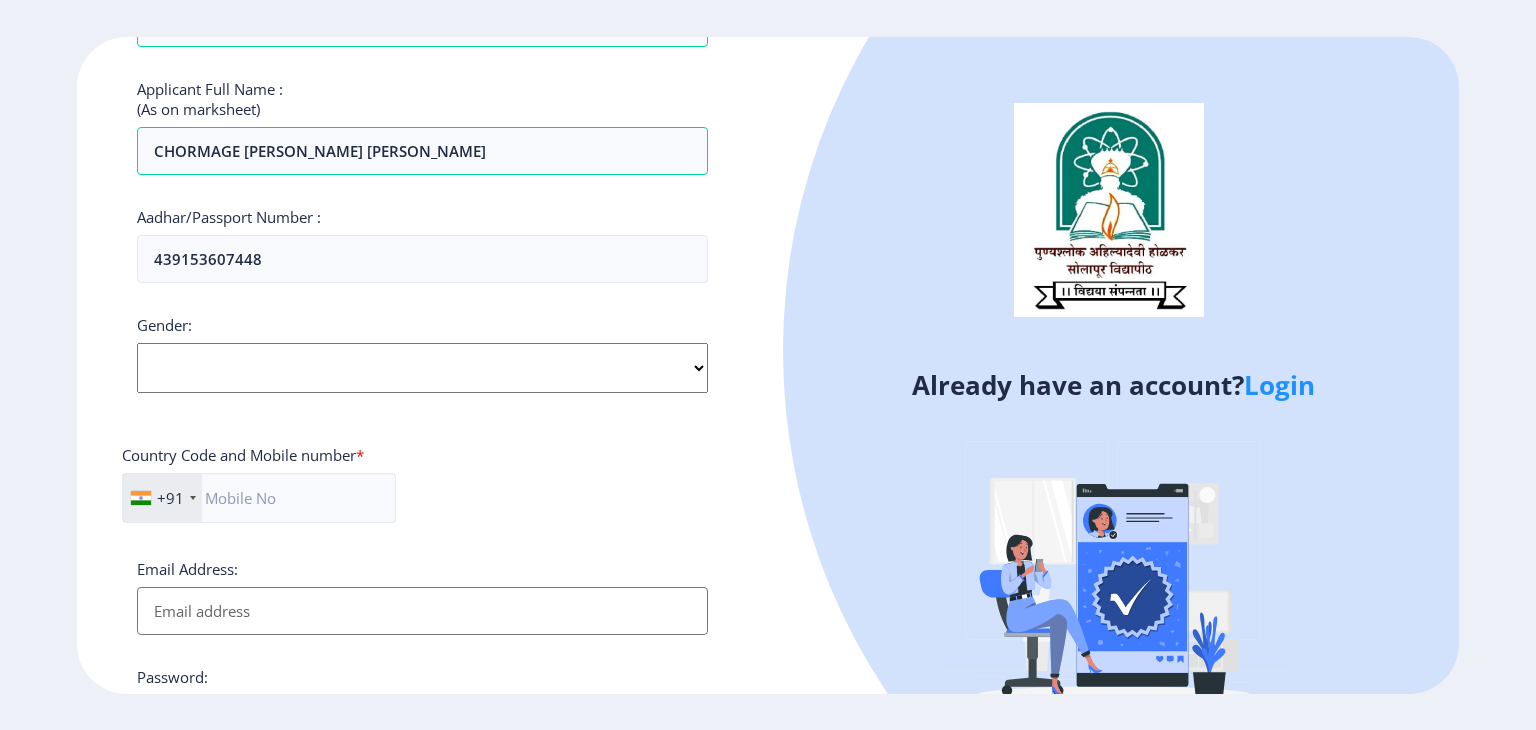 click on "Select Gender [DEMOGRAPHIC_DATA] [DEMOGRAPHIC_DATA] Other" 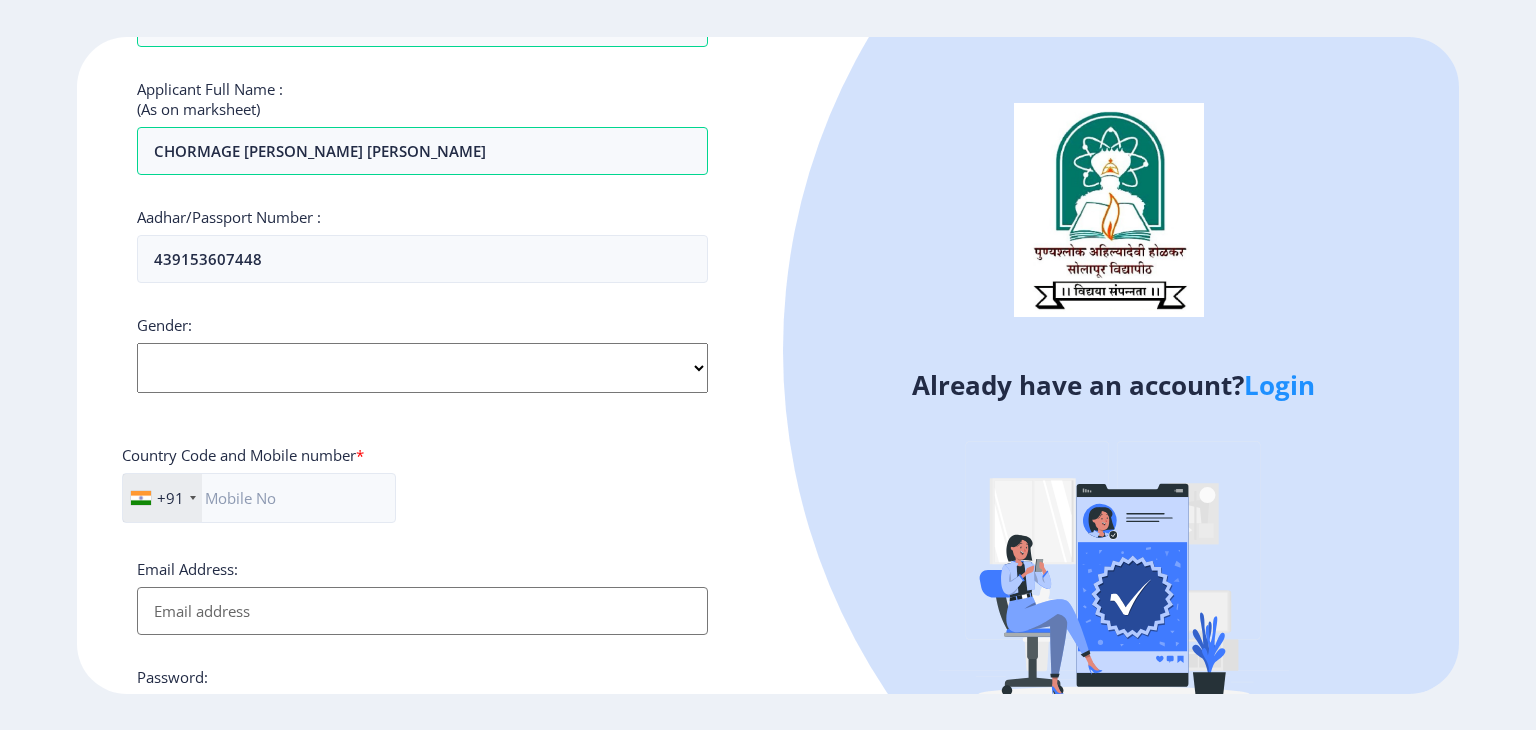 select on "[DEMOGRAPHIC_DATA]" 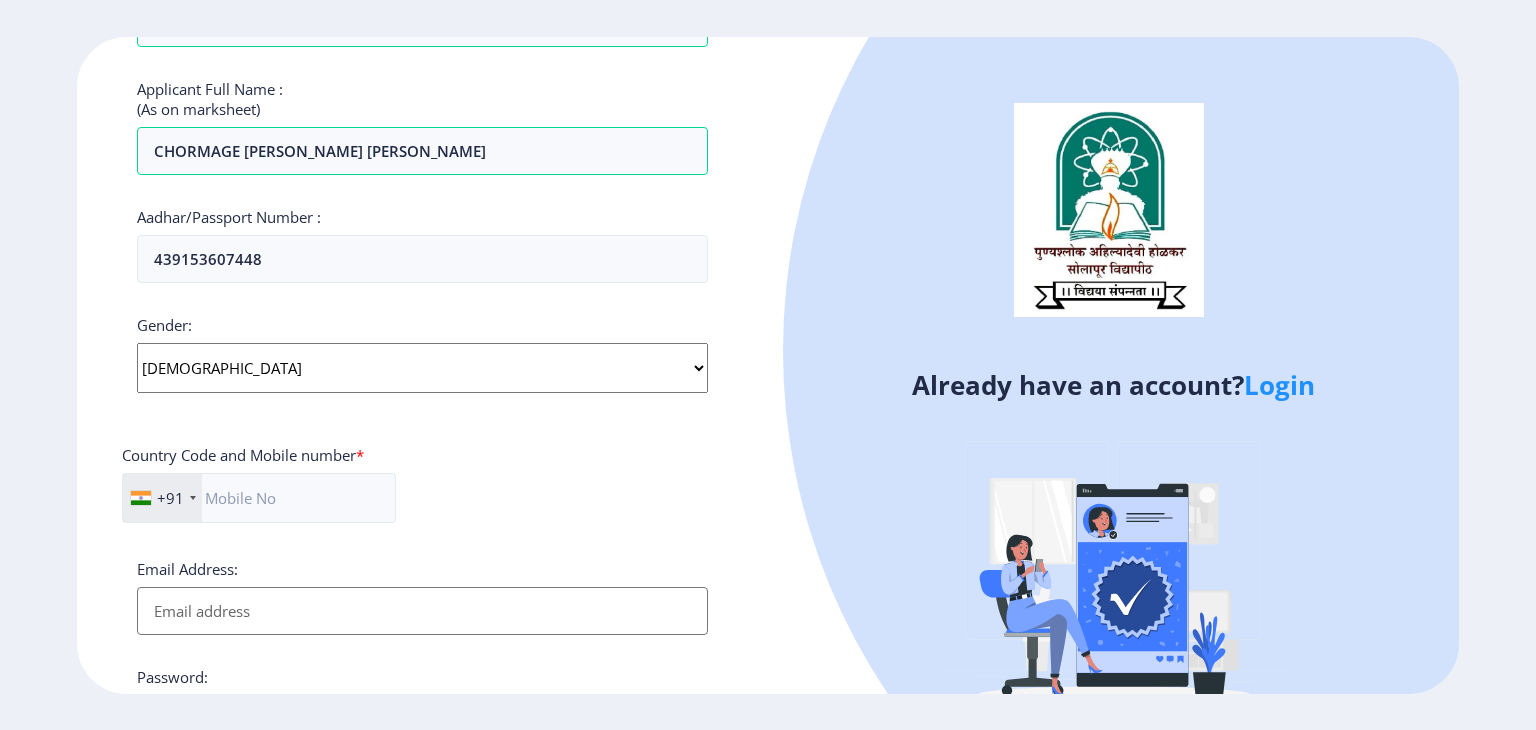 click on "Select Gender [DEMOGRAPHIC_DATA] [DEMOGRAPHIC_DATA] Other" 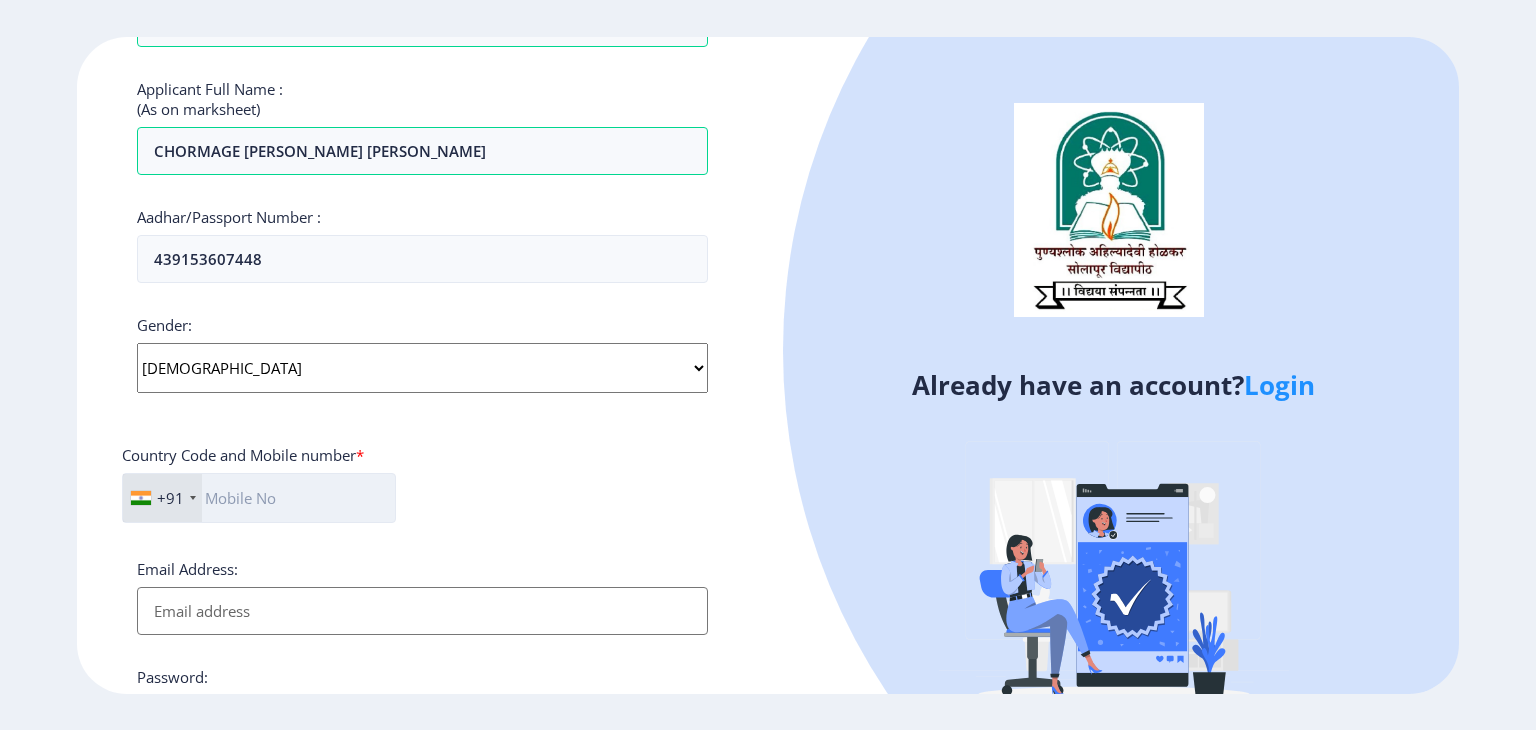click 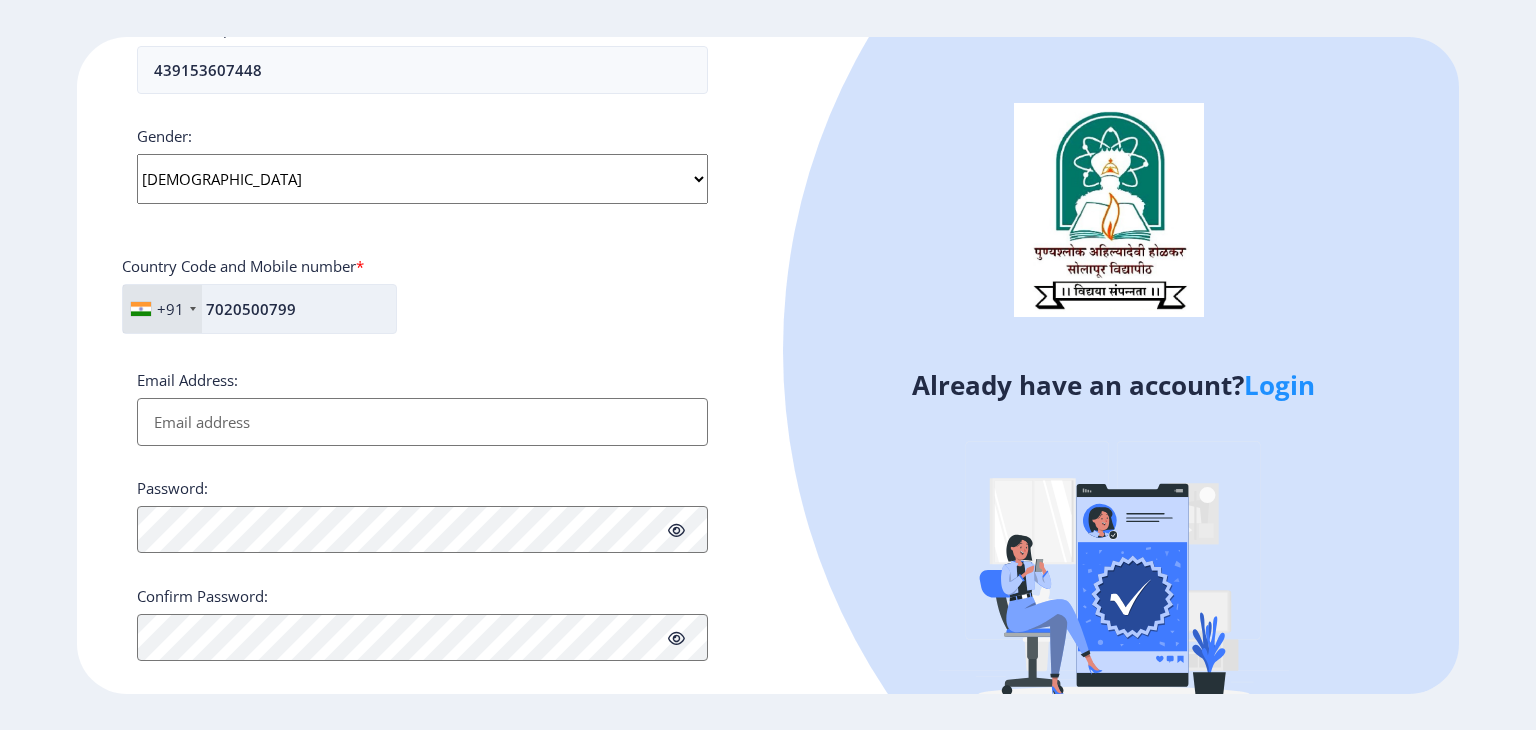 scroll, scrollTop: 517, scrollLeft: 0, axis: vertical 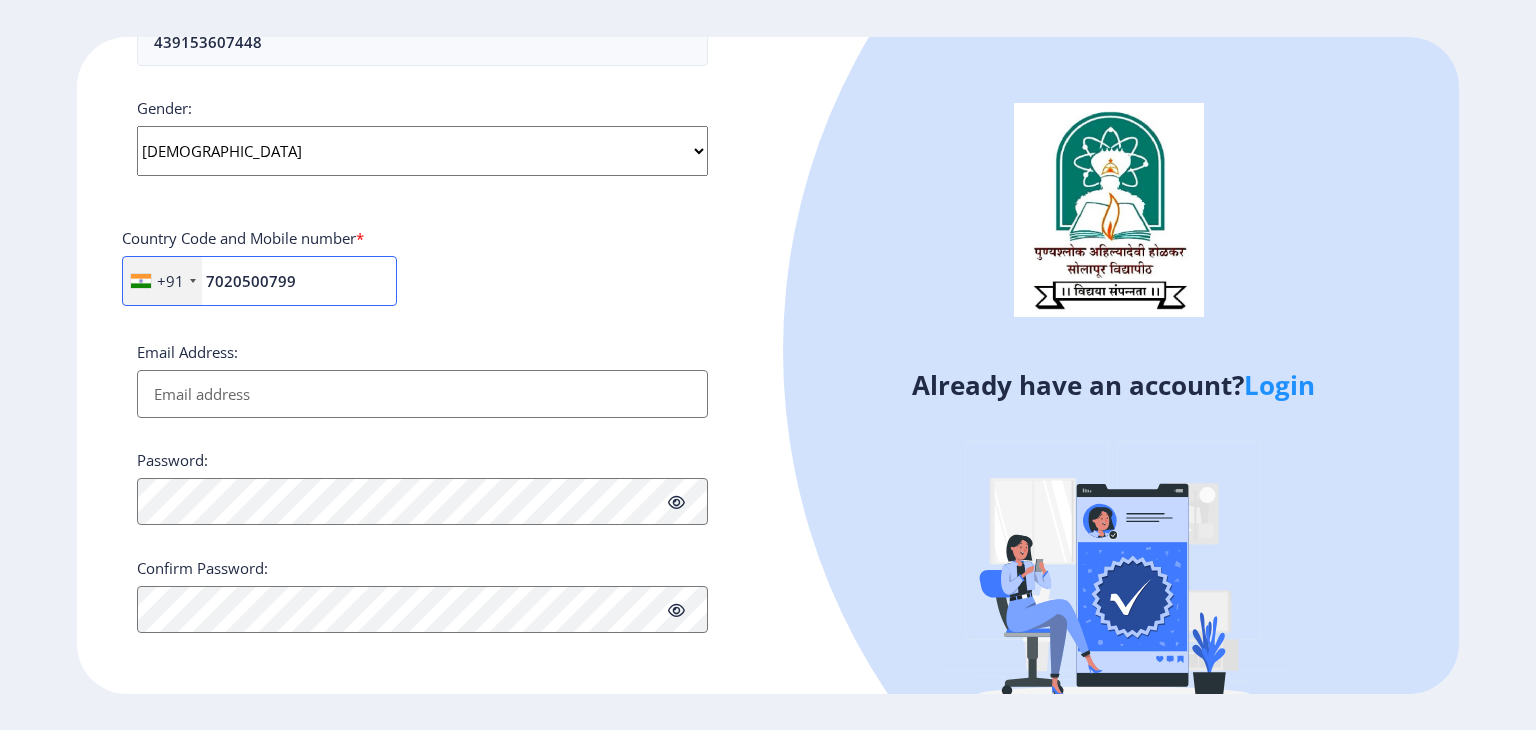type on "7020500799" 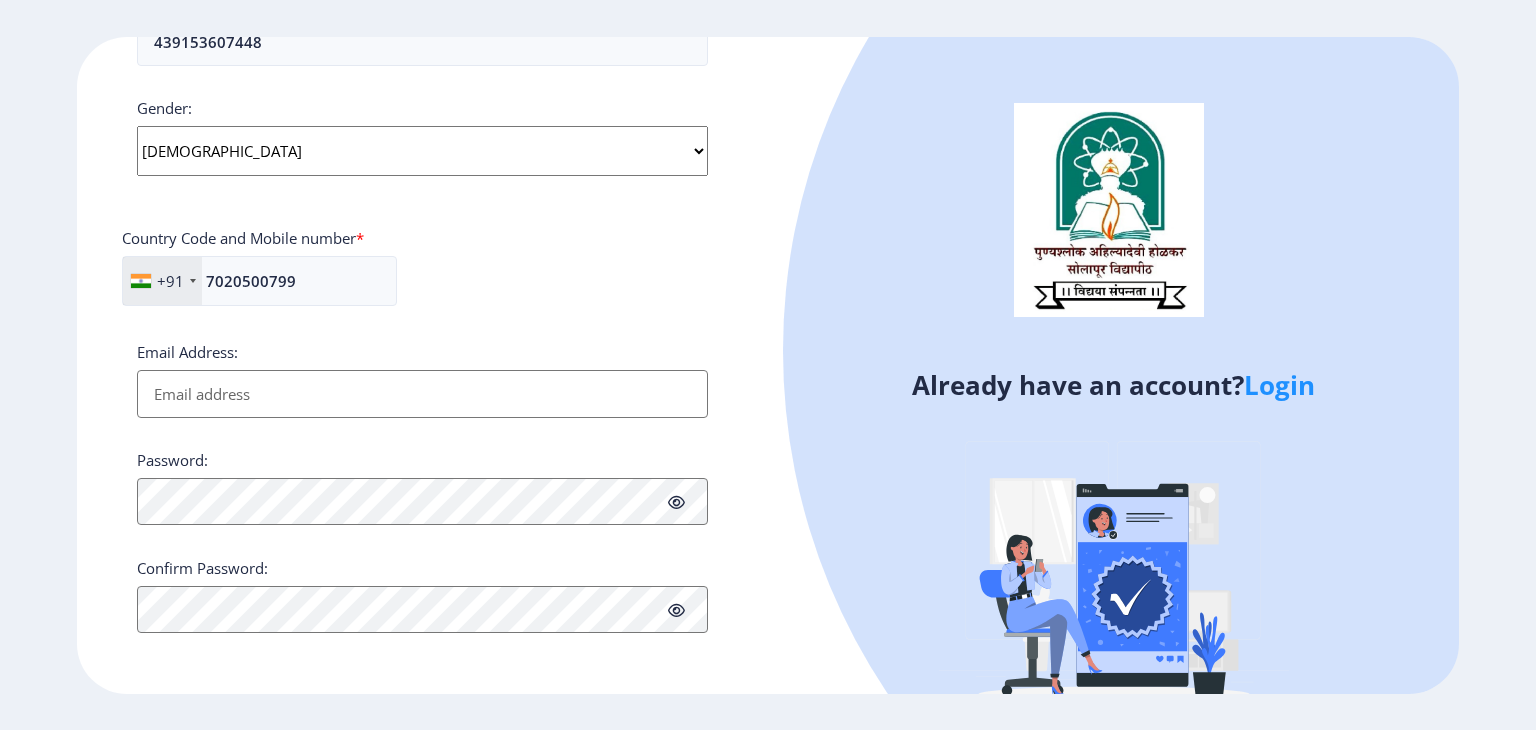 click on "Email Address:" at bounding box center [422, 394] 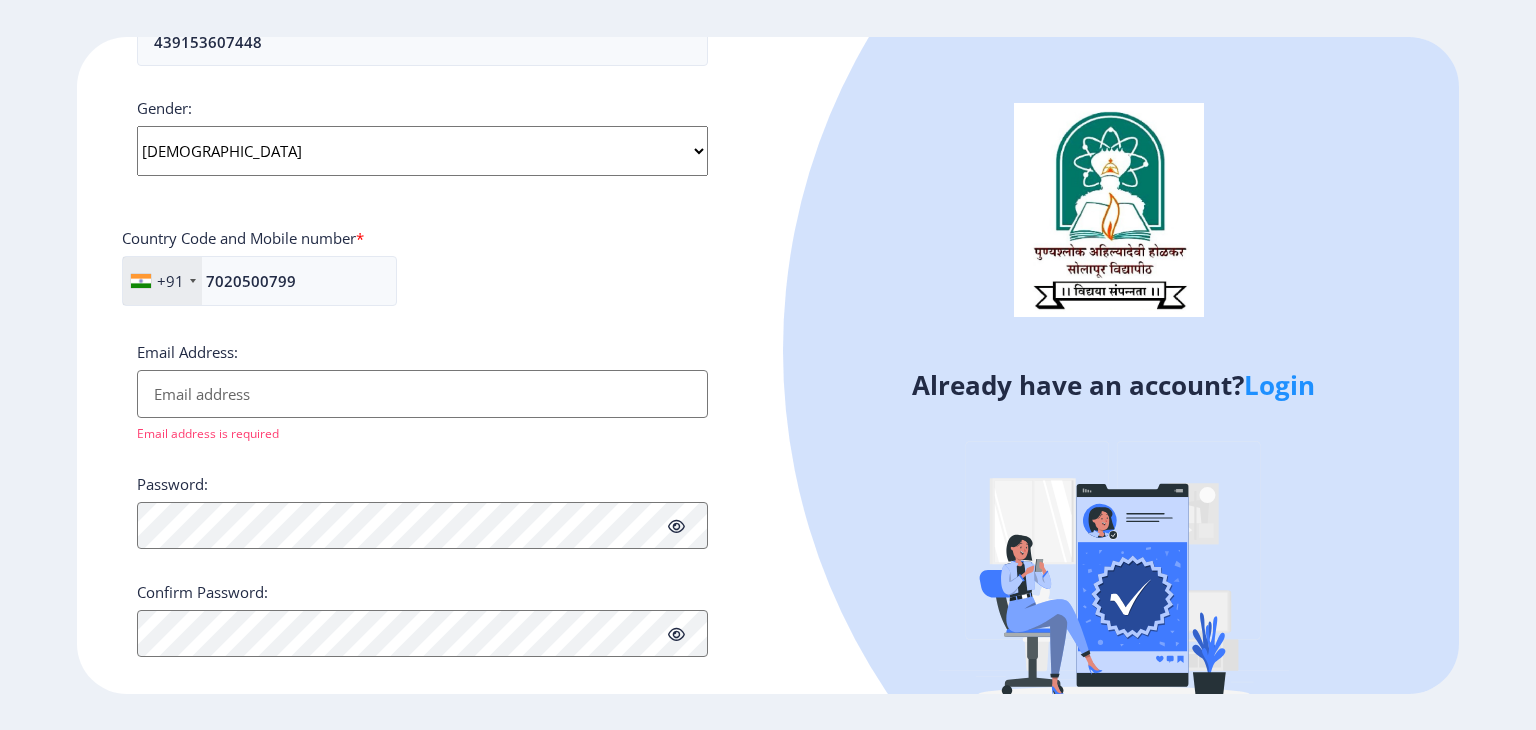 paste on "[EMAIL_ADDRESS][DOMAIN_NAME]" 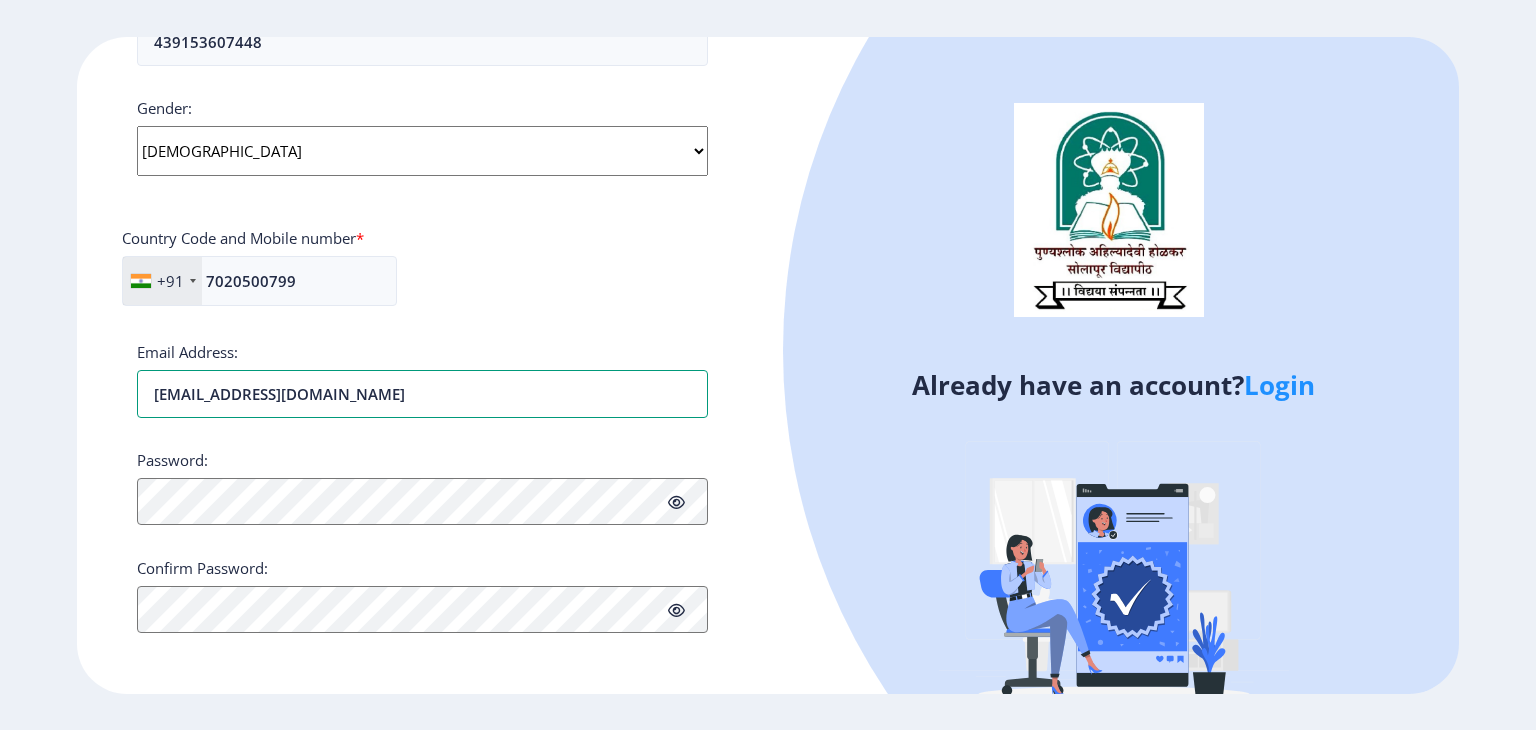 type on "[EMAIL_ADDRESS][DOMAIN_NAME]" 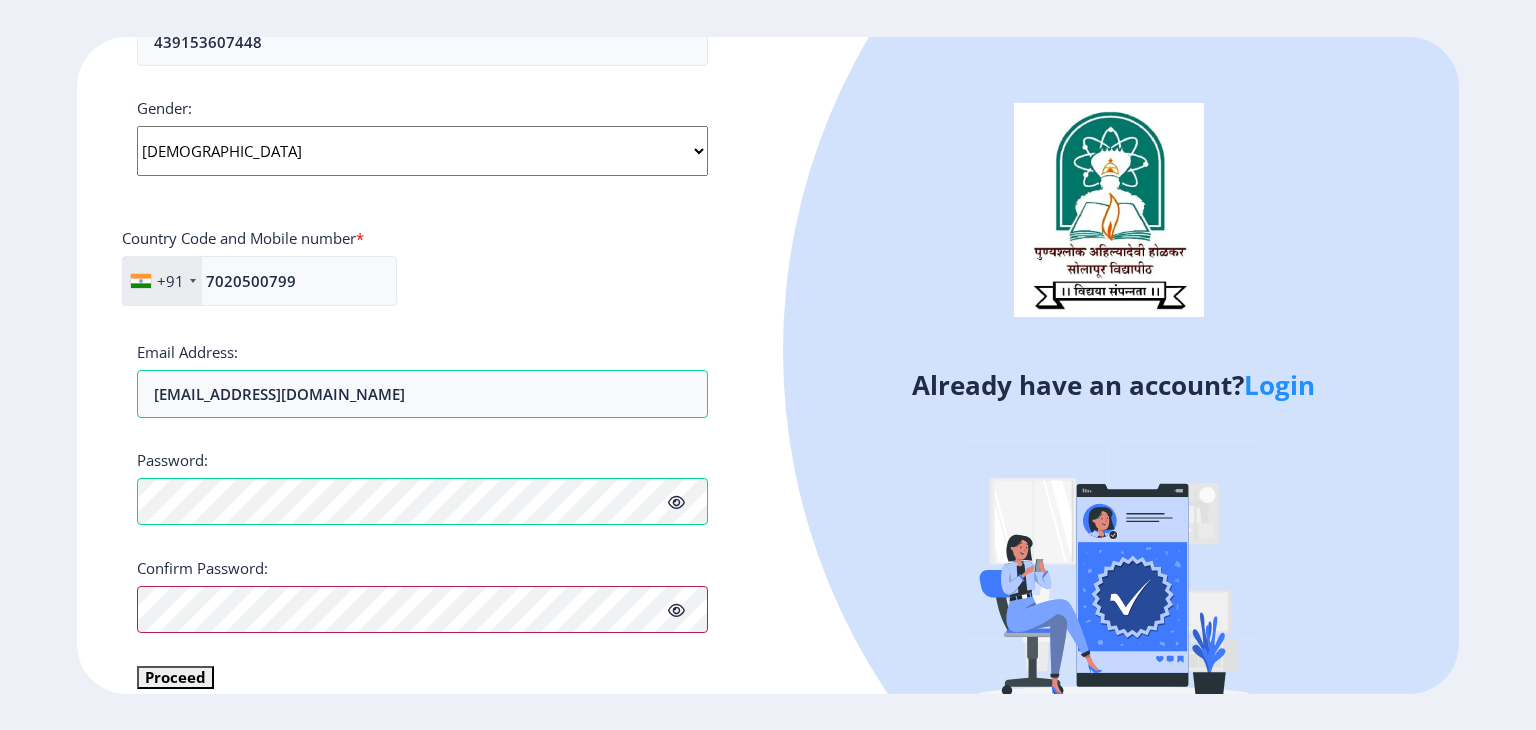 scroll, scrollTop: 540, scrollLeft: 0, axis: vertical 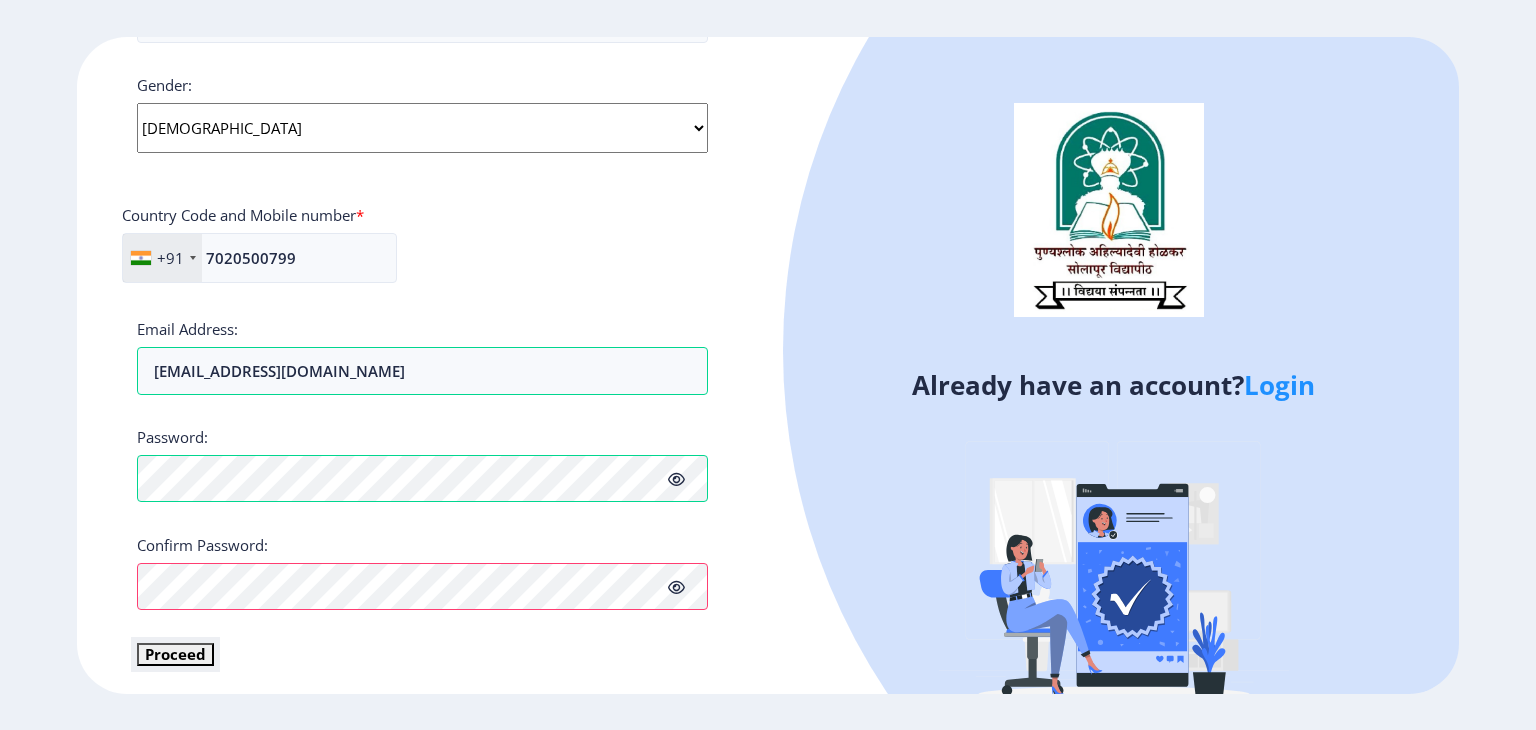 click on "Proceed" 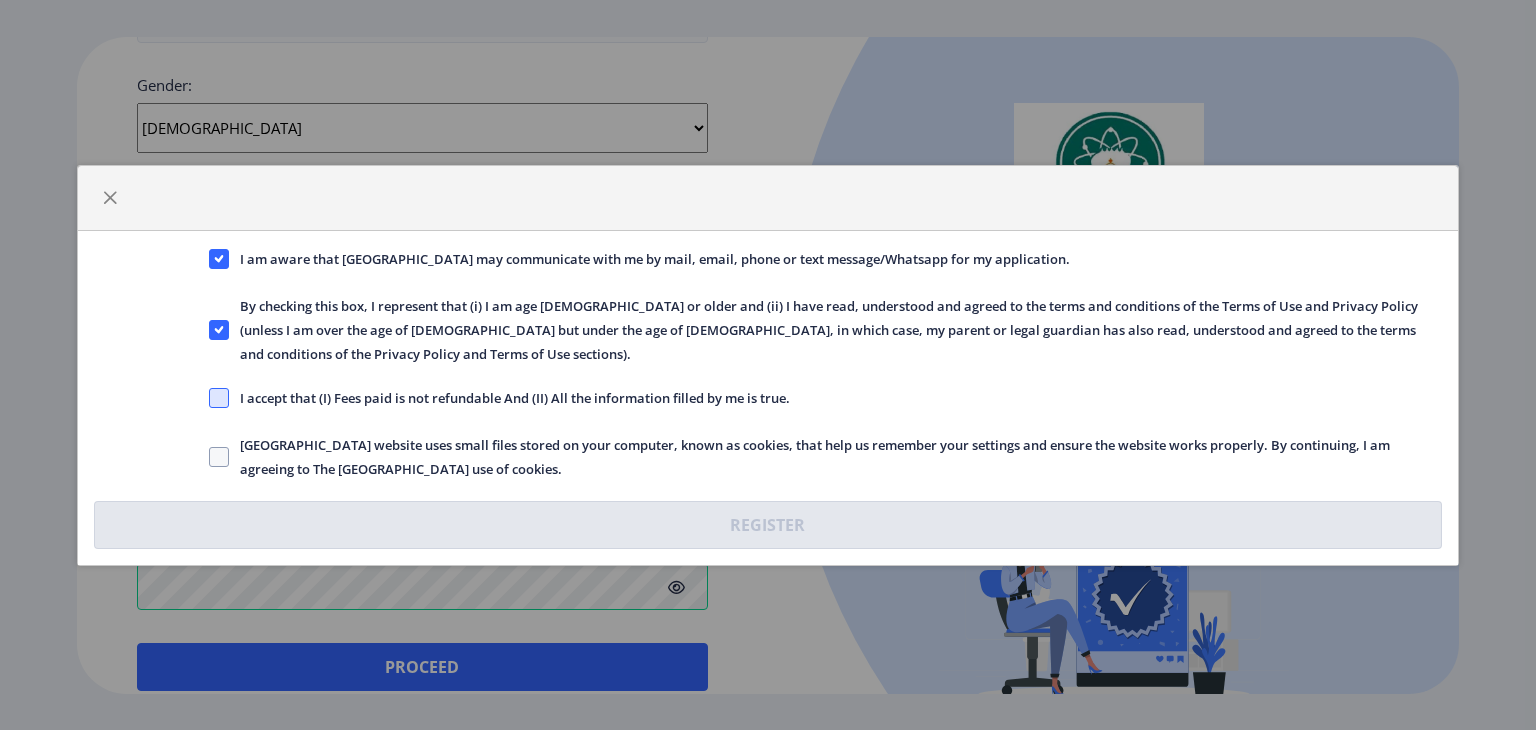 click 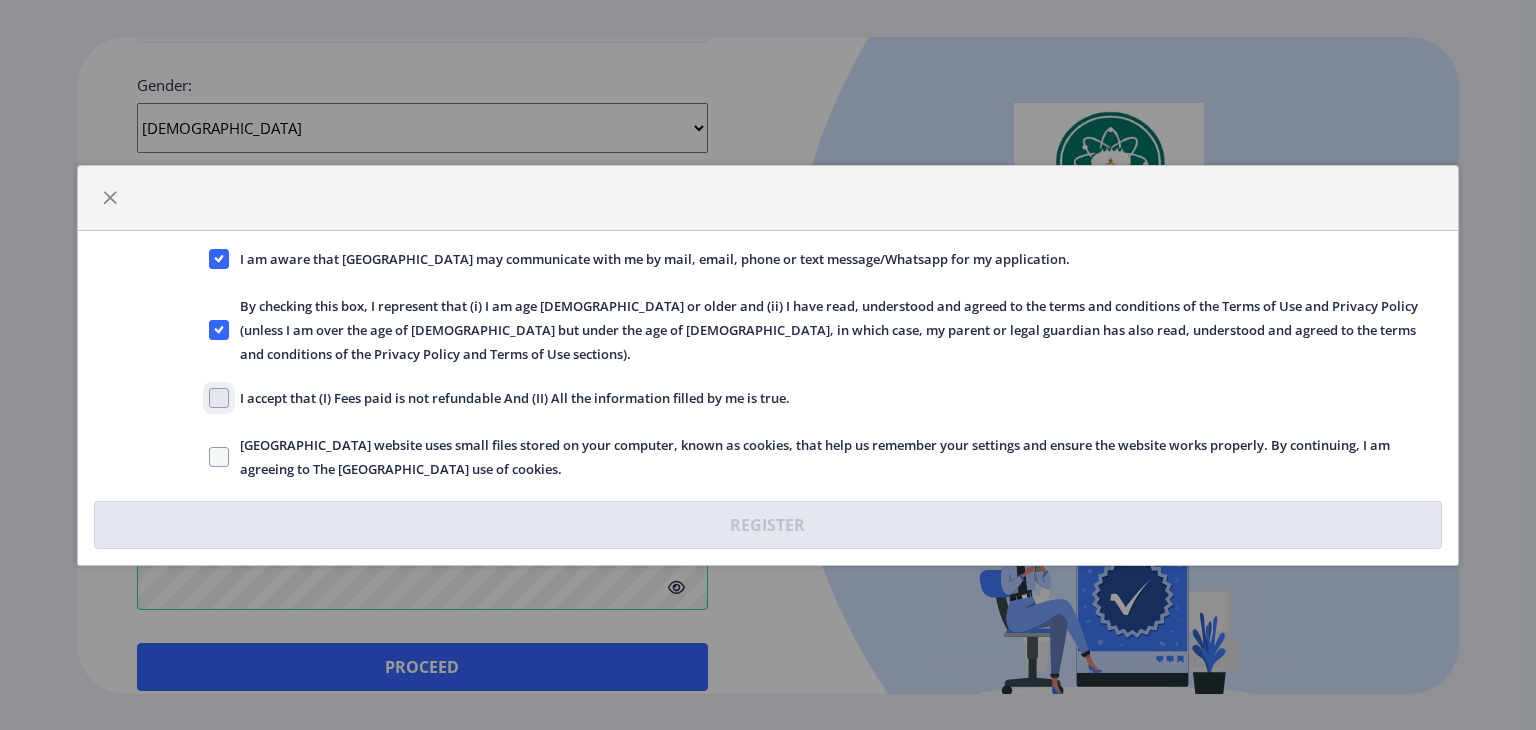 click on "I accept that (I) Fees paid is not refundable And (II) All the information filled by me is true." 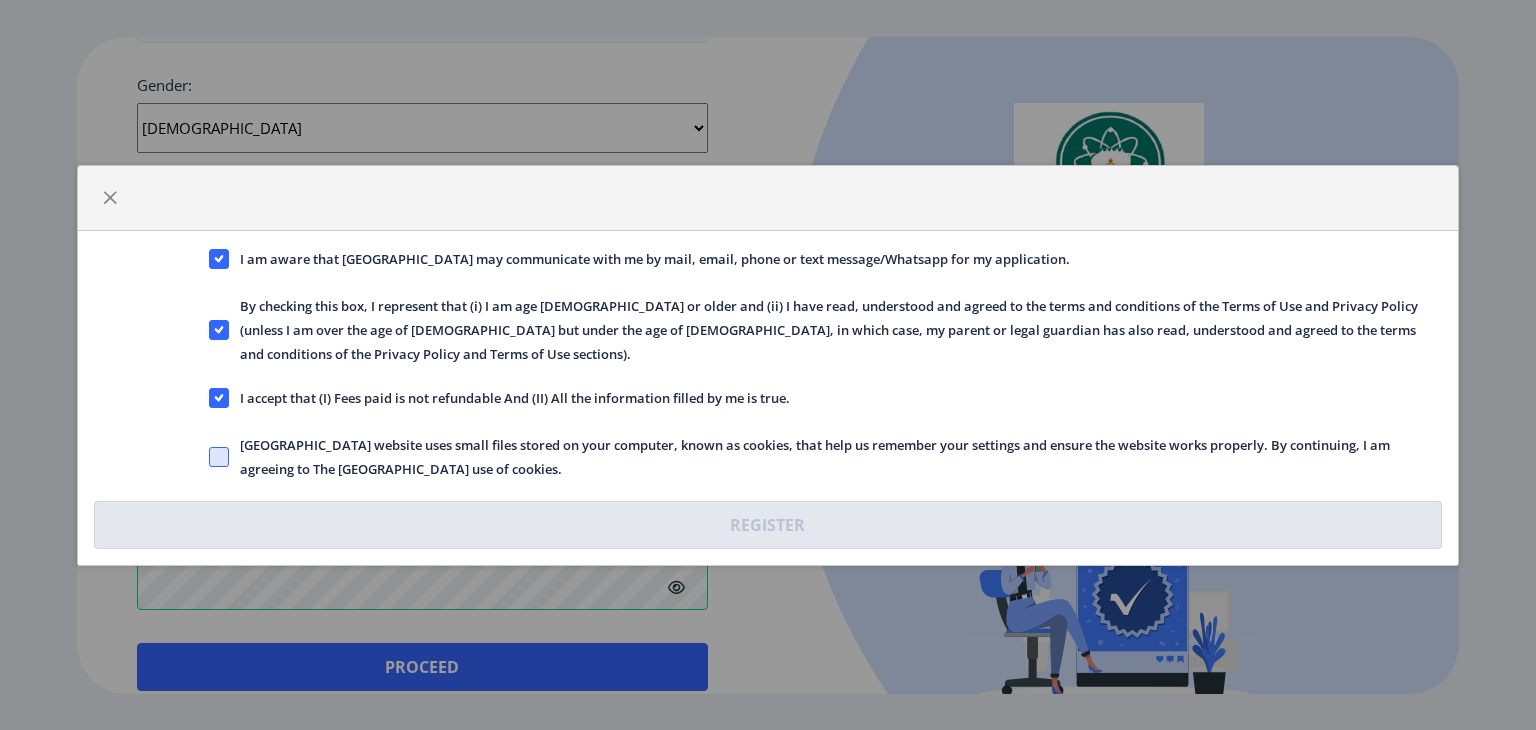 click 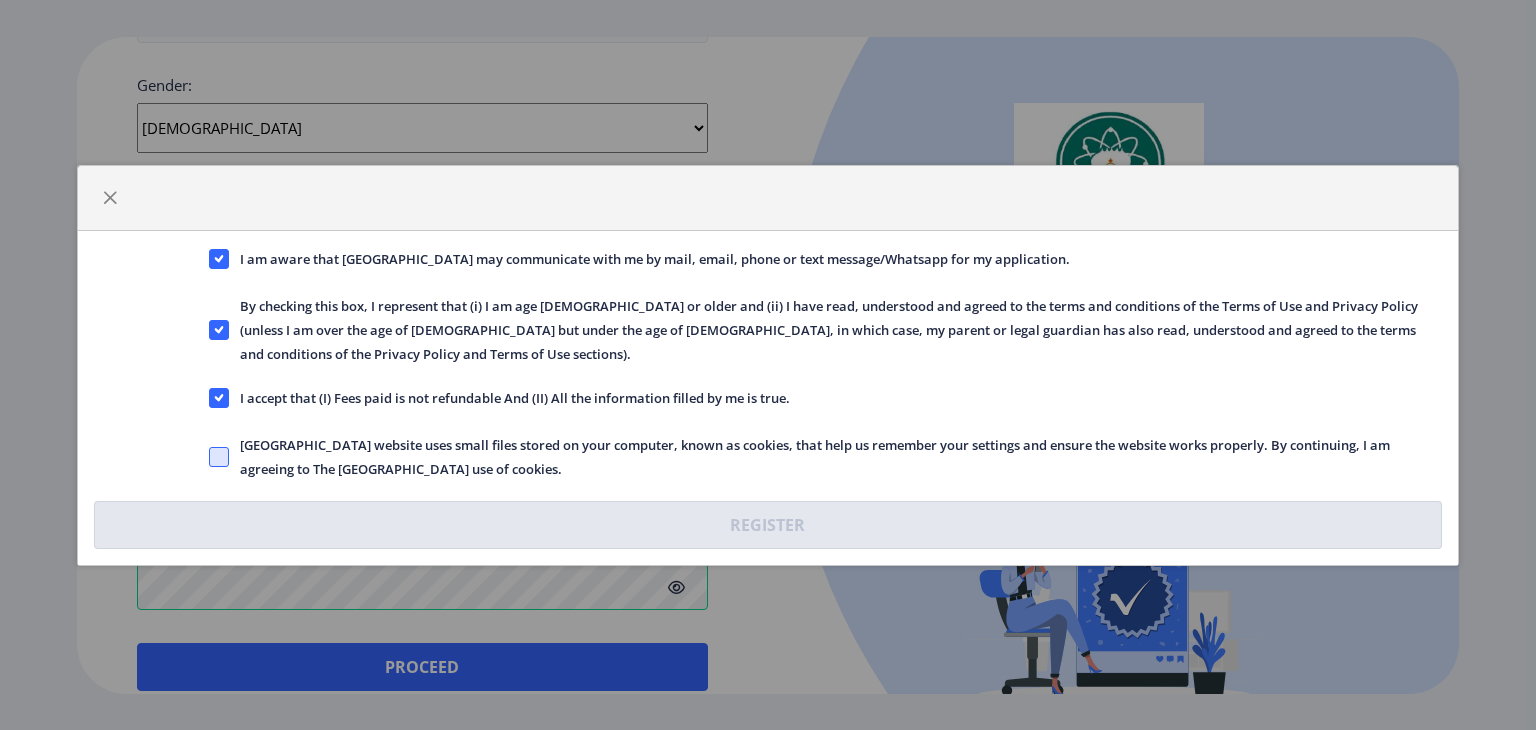 click on "[GEOGRAPHIC_DATA] website uses small files stored on your computer, known as cookies, that help us remember your settings and ensure the website works properly. By continuing, I am agreeing to The [GEOGRAPHIC_DATA] use of cookies." 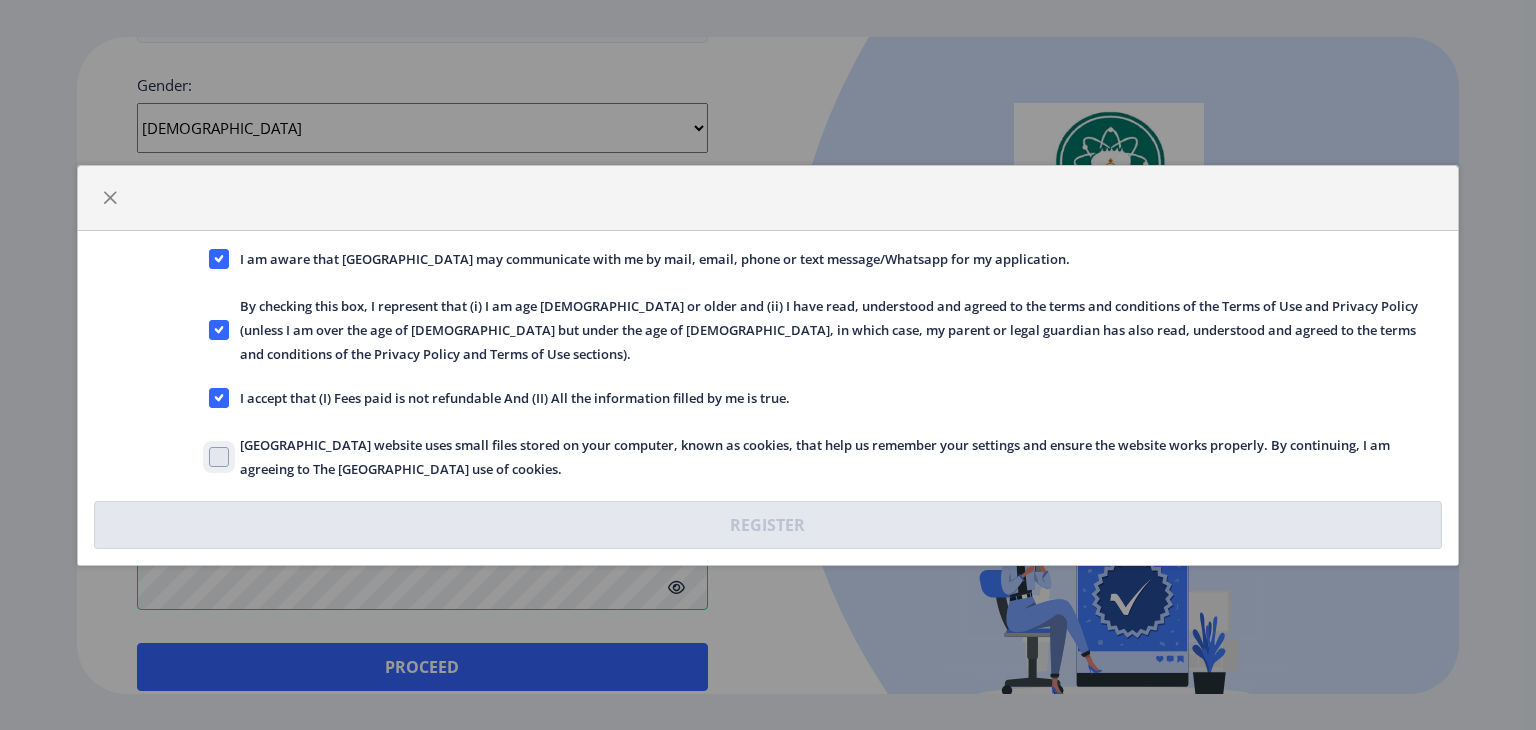 checkbox on "true" 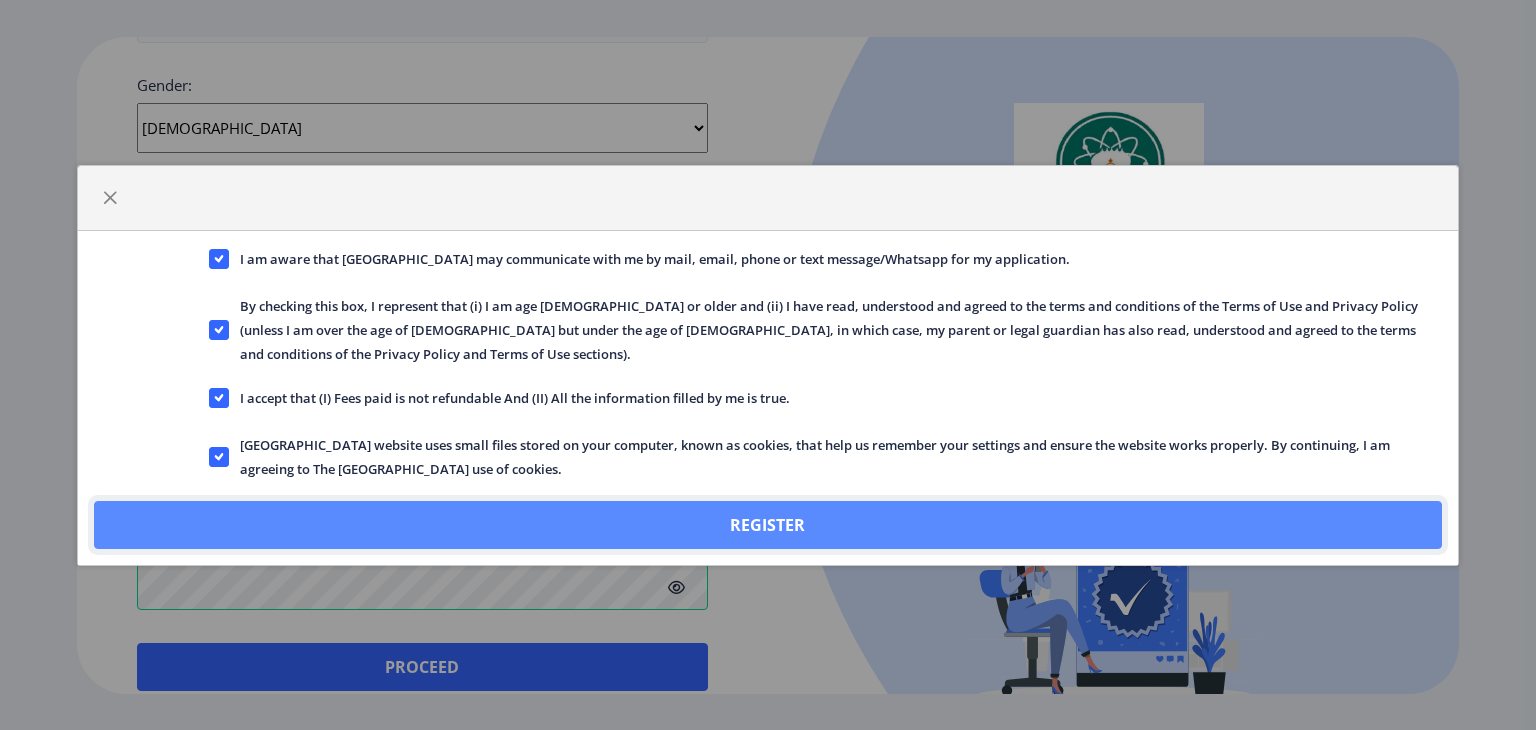 click on "Register" 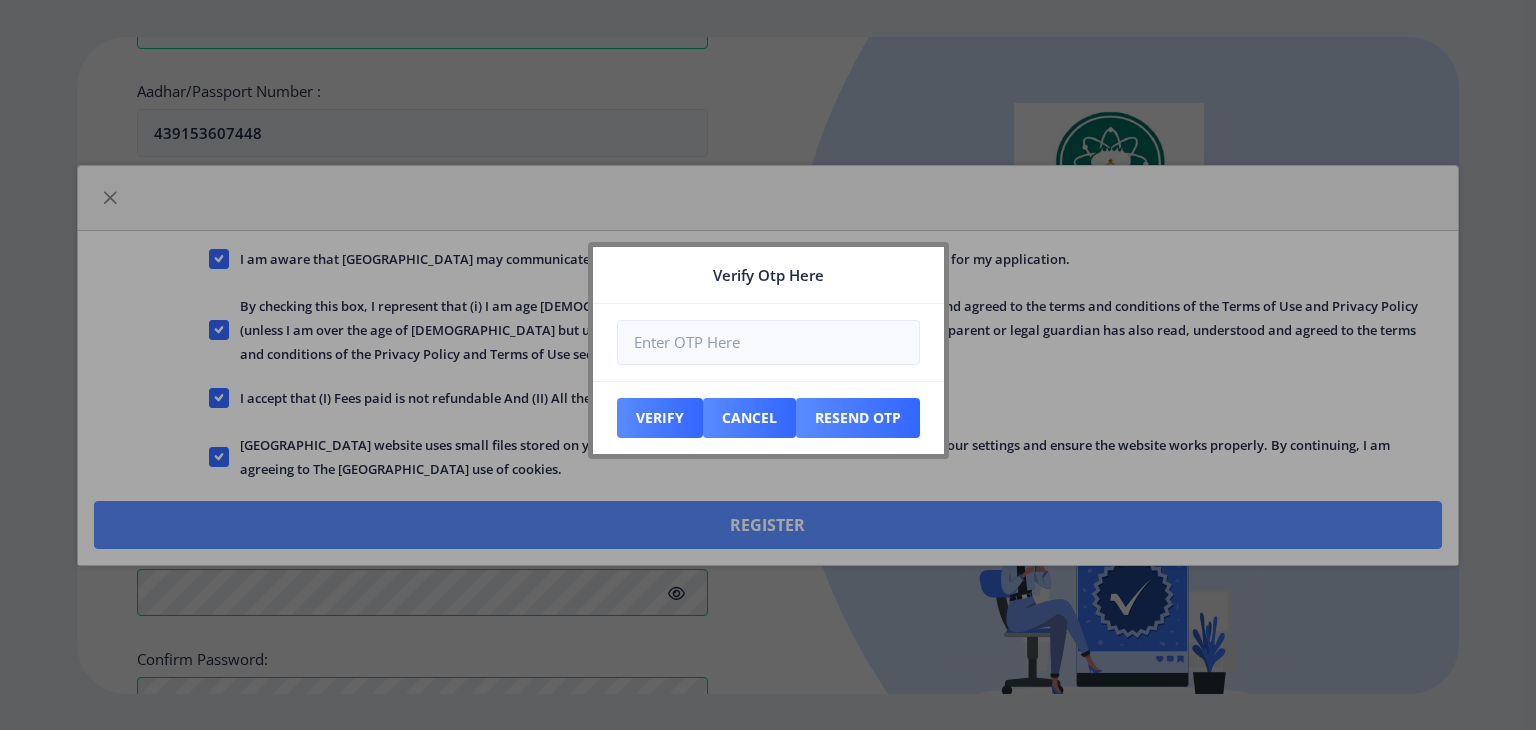 scroll, scrollTop: 654, scrollLeft: 0, axis: vertical 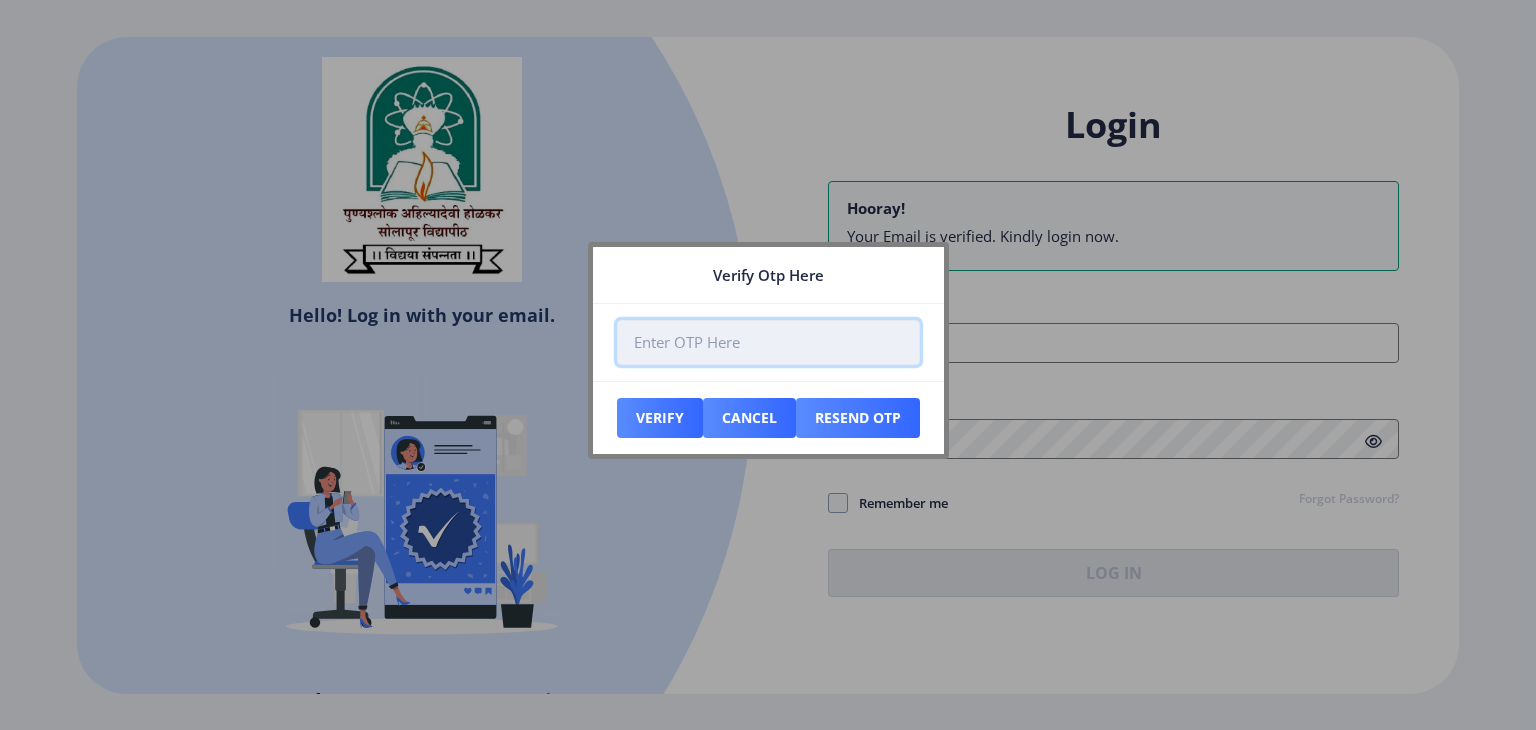 click at bounding box center [768, 342] 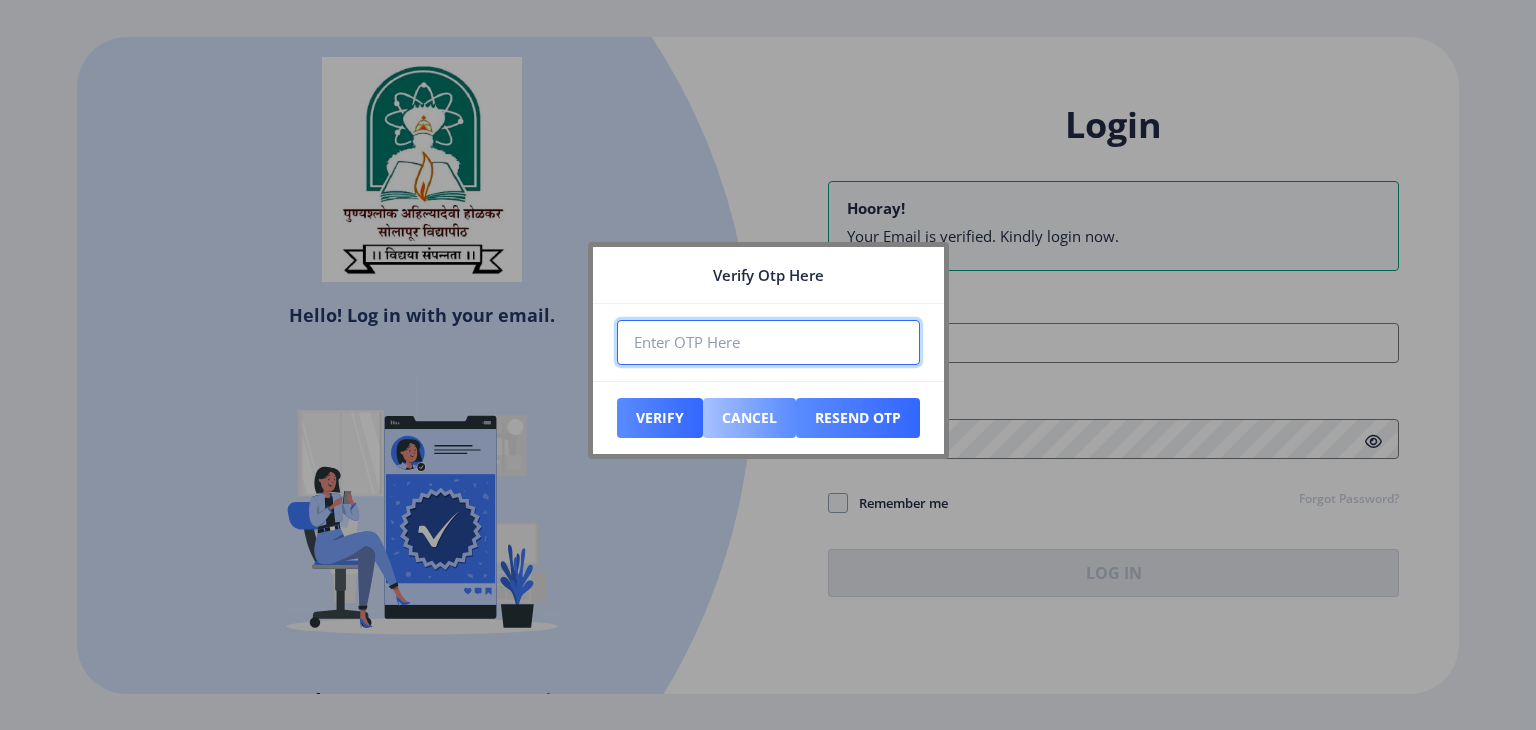paste on "802858" 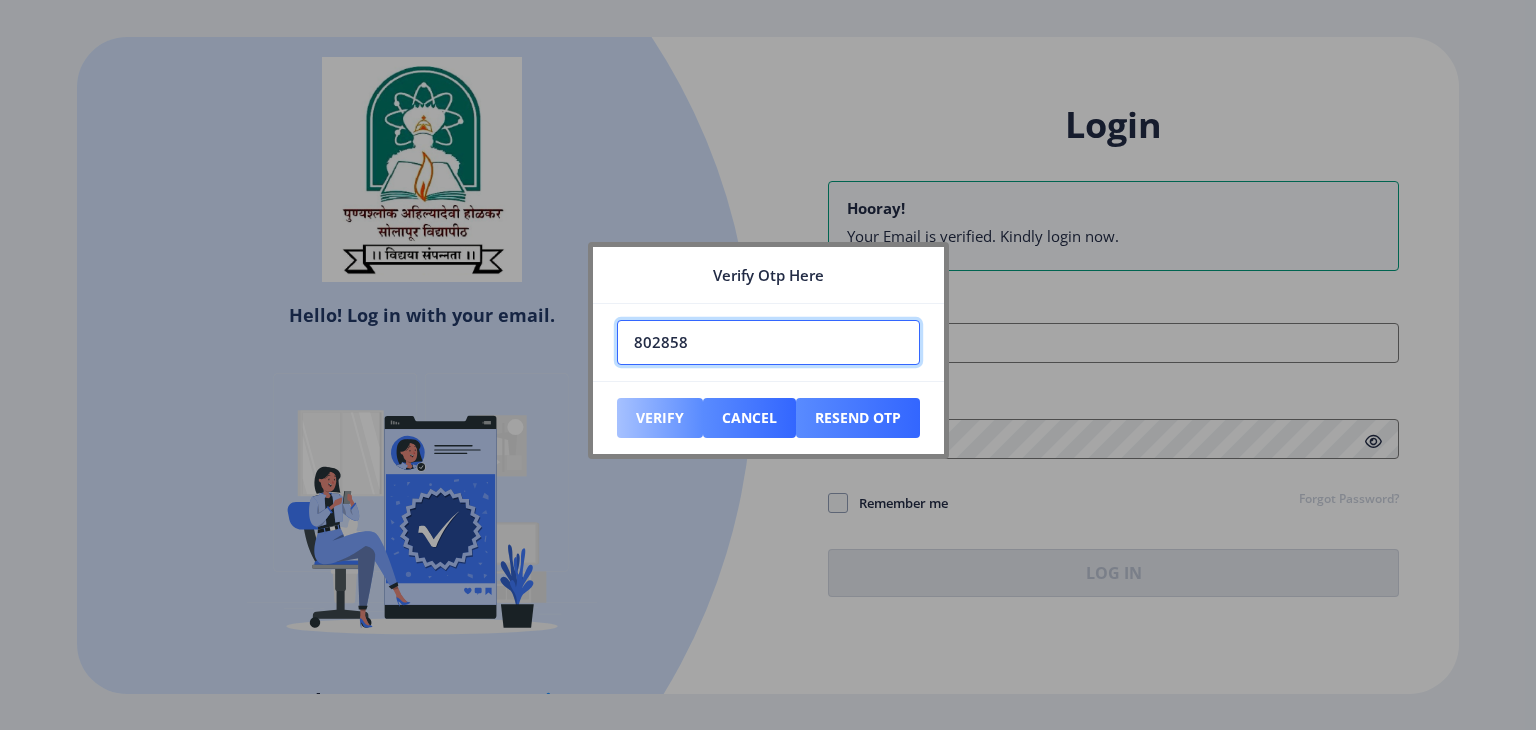 type on "802858" 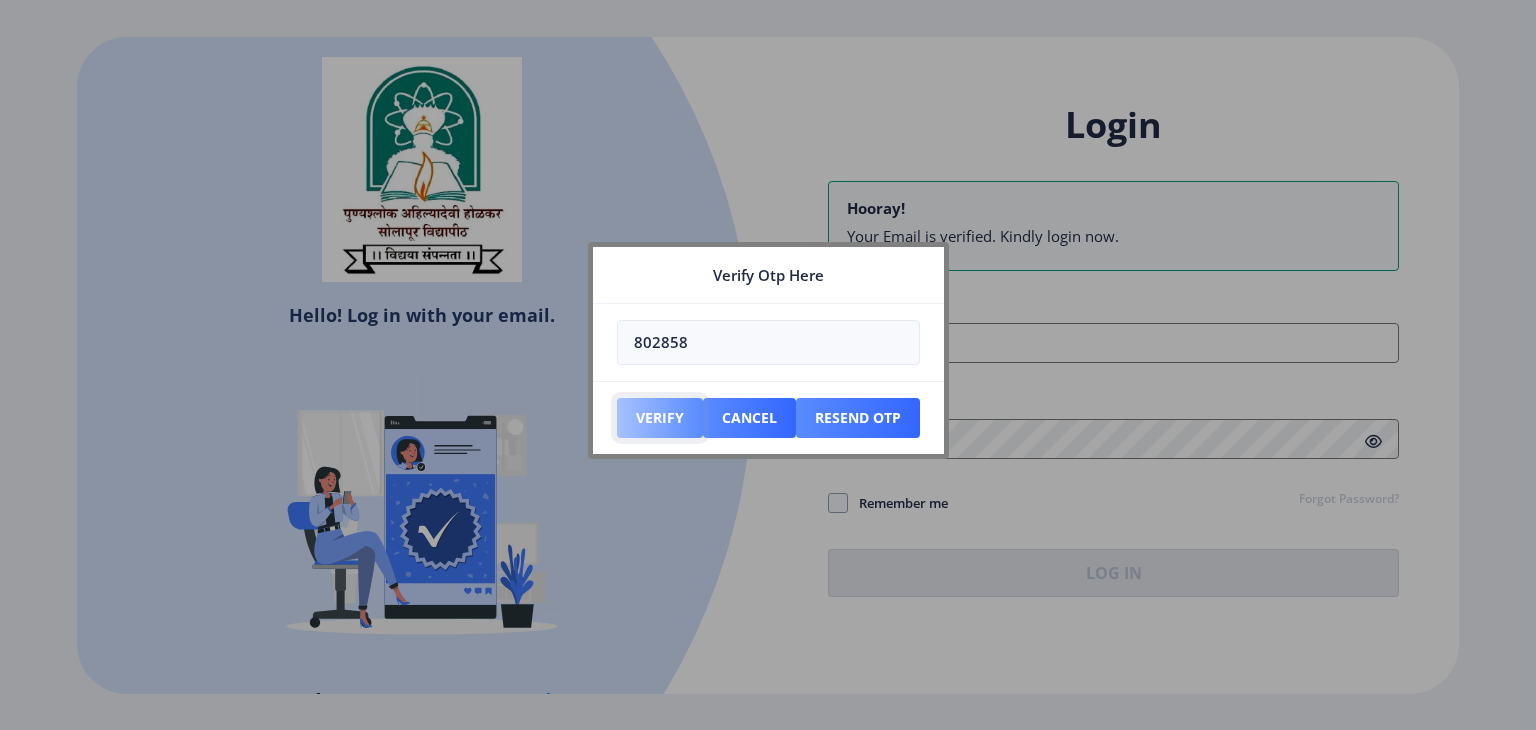 click on "Verify" at bounding box center (660, 418) 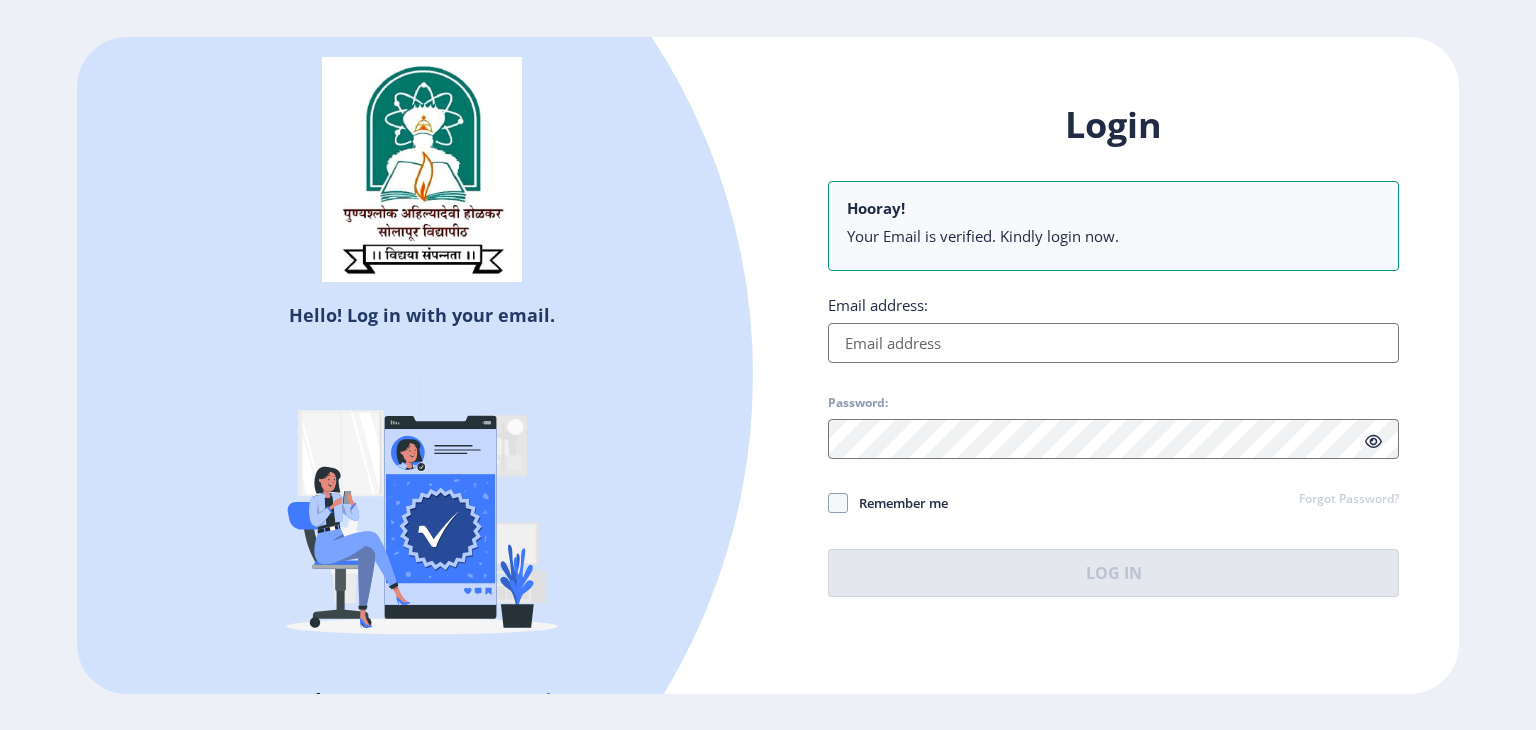 click on "Email address:" at bounding box center [1113, 343] 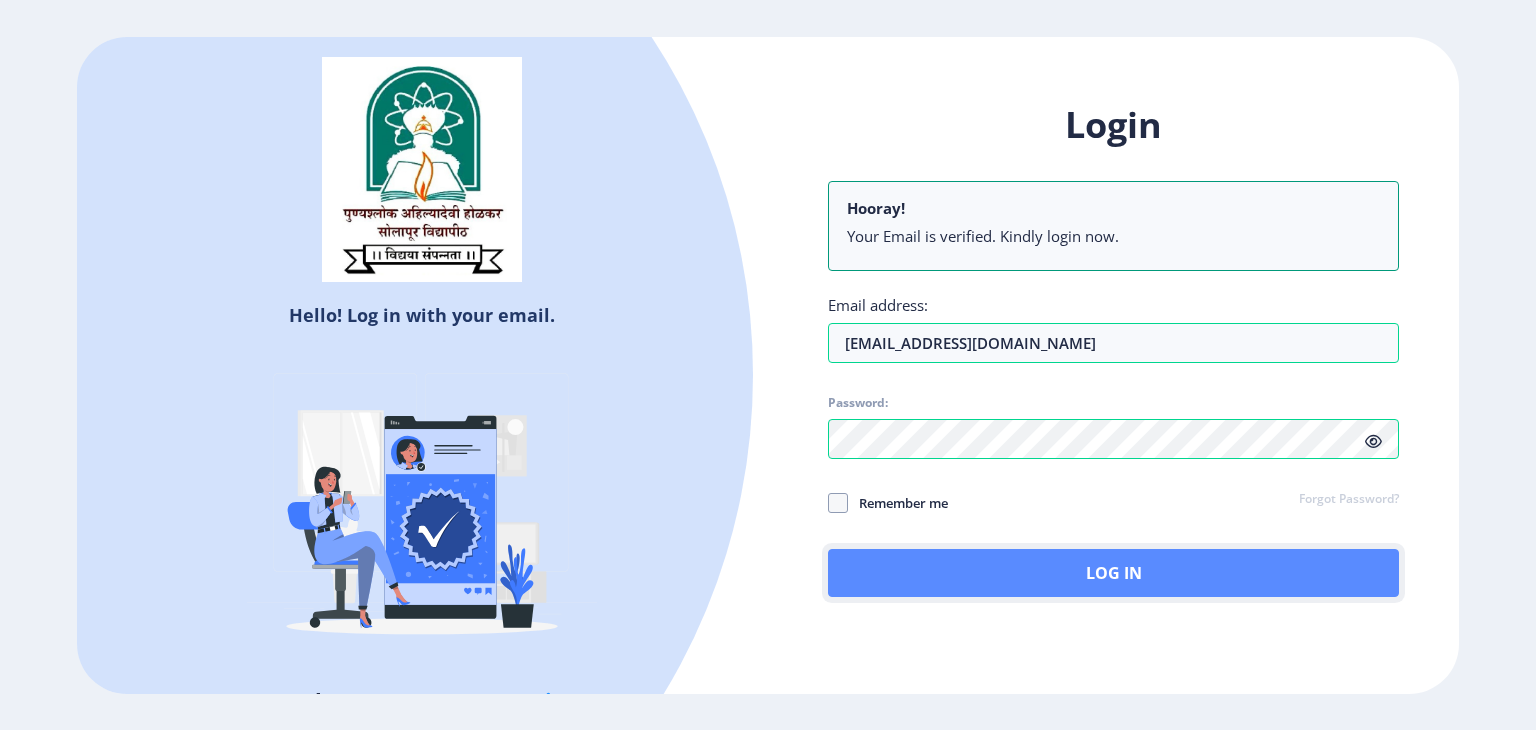click on "Log In" 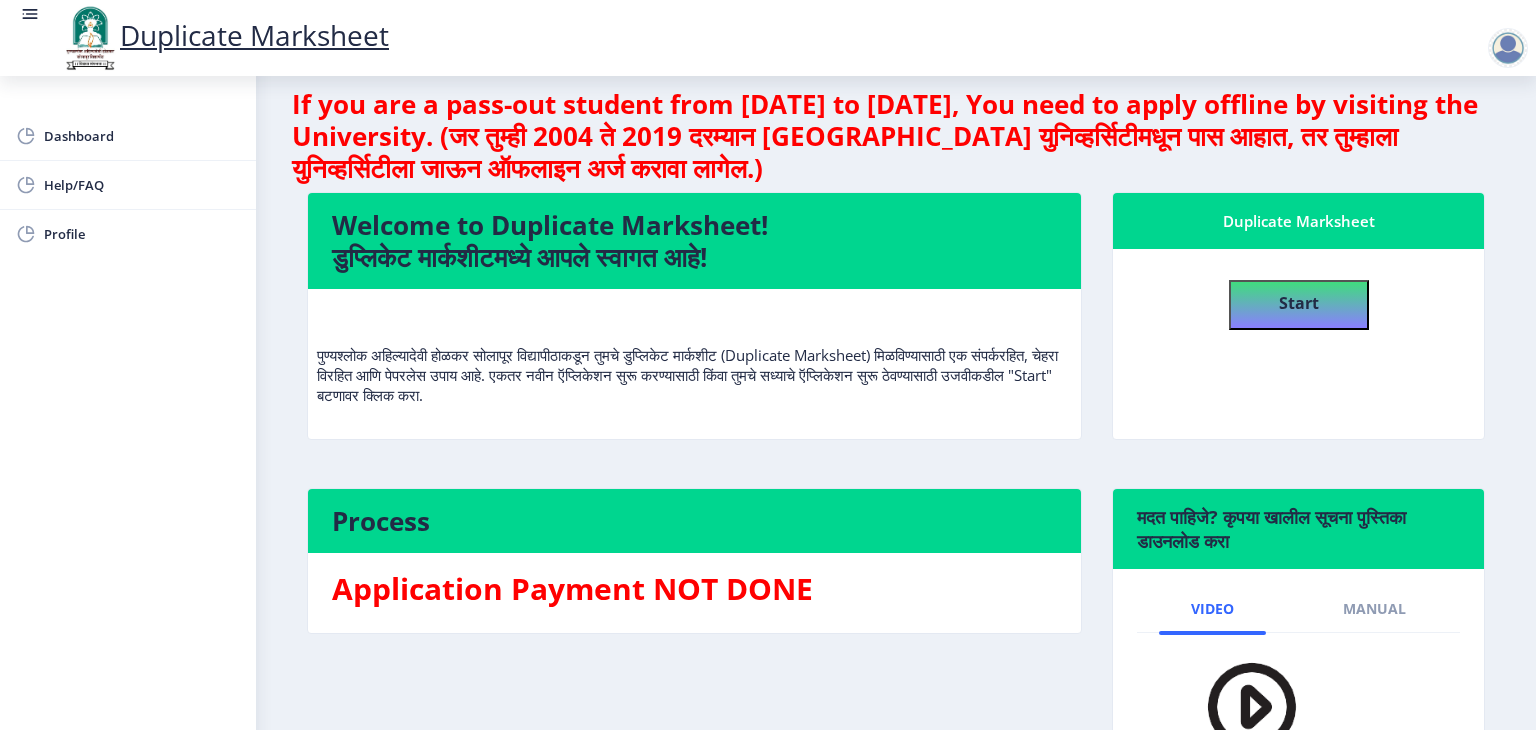 scroll, scrollTop: 0, scrollLeft: 0, axis: both 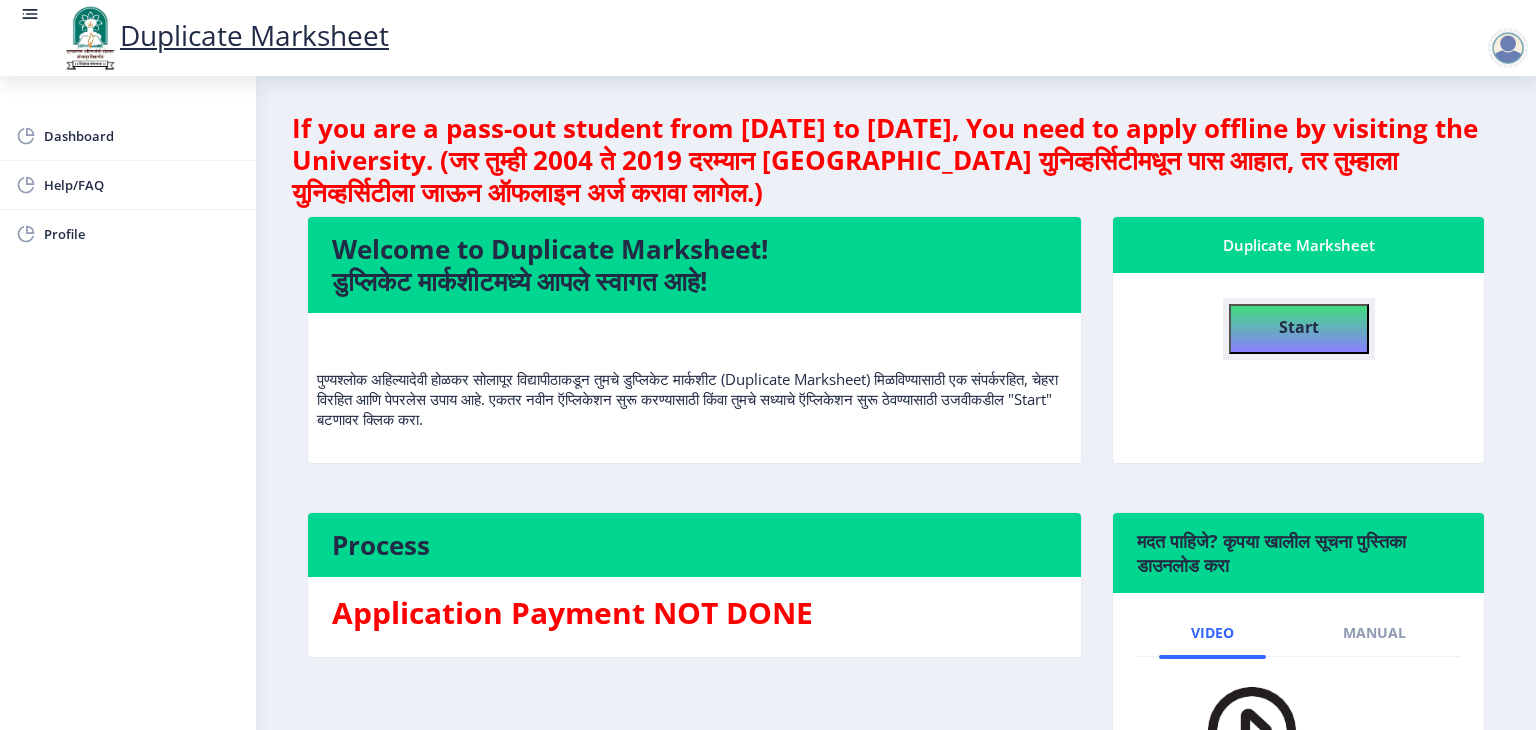 click on "Start" 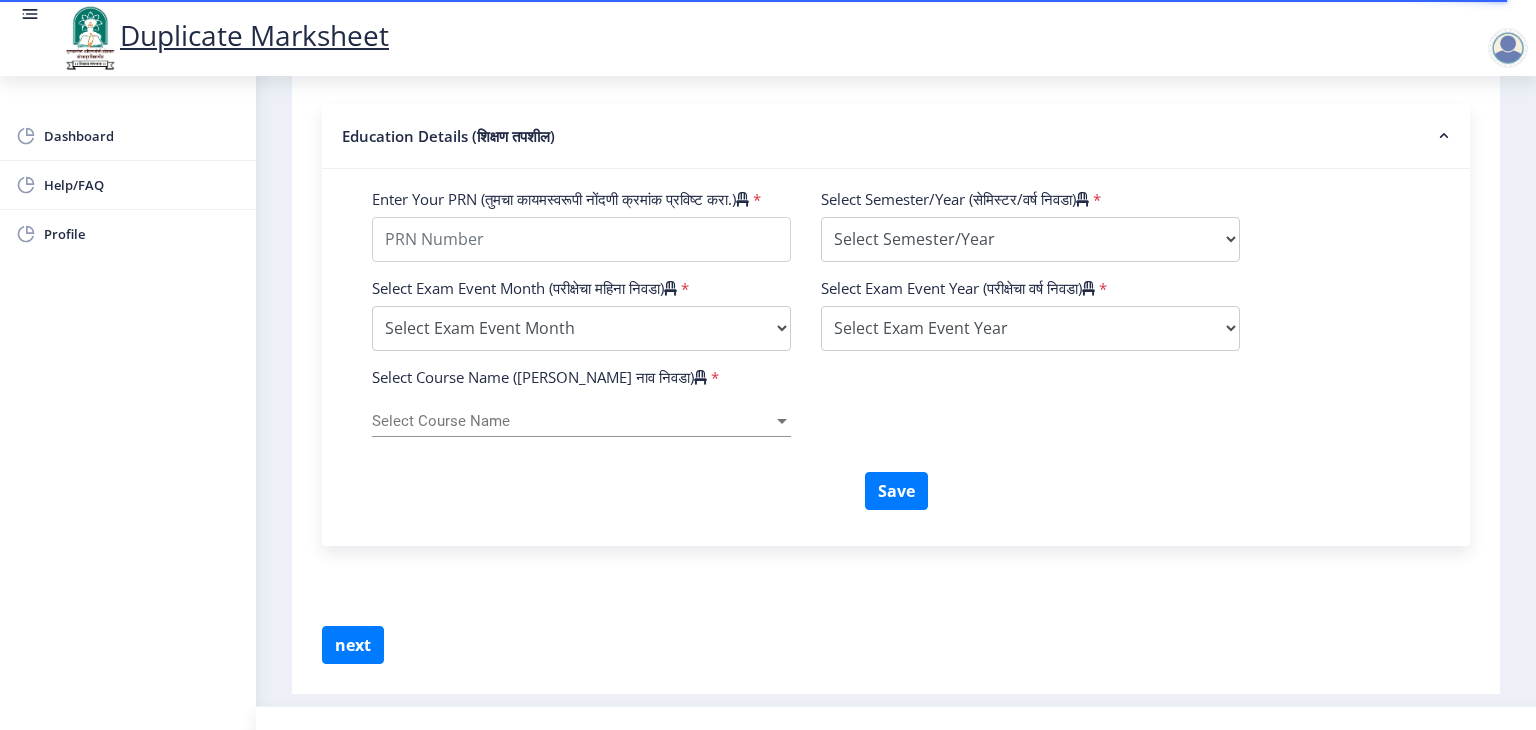 scroll, scrollTop: 686, scrollLeft: 0, axis: vertical 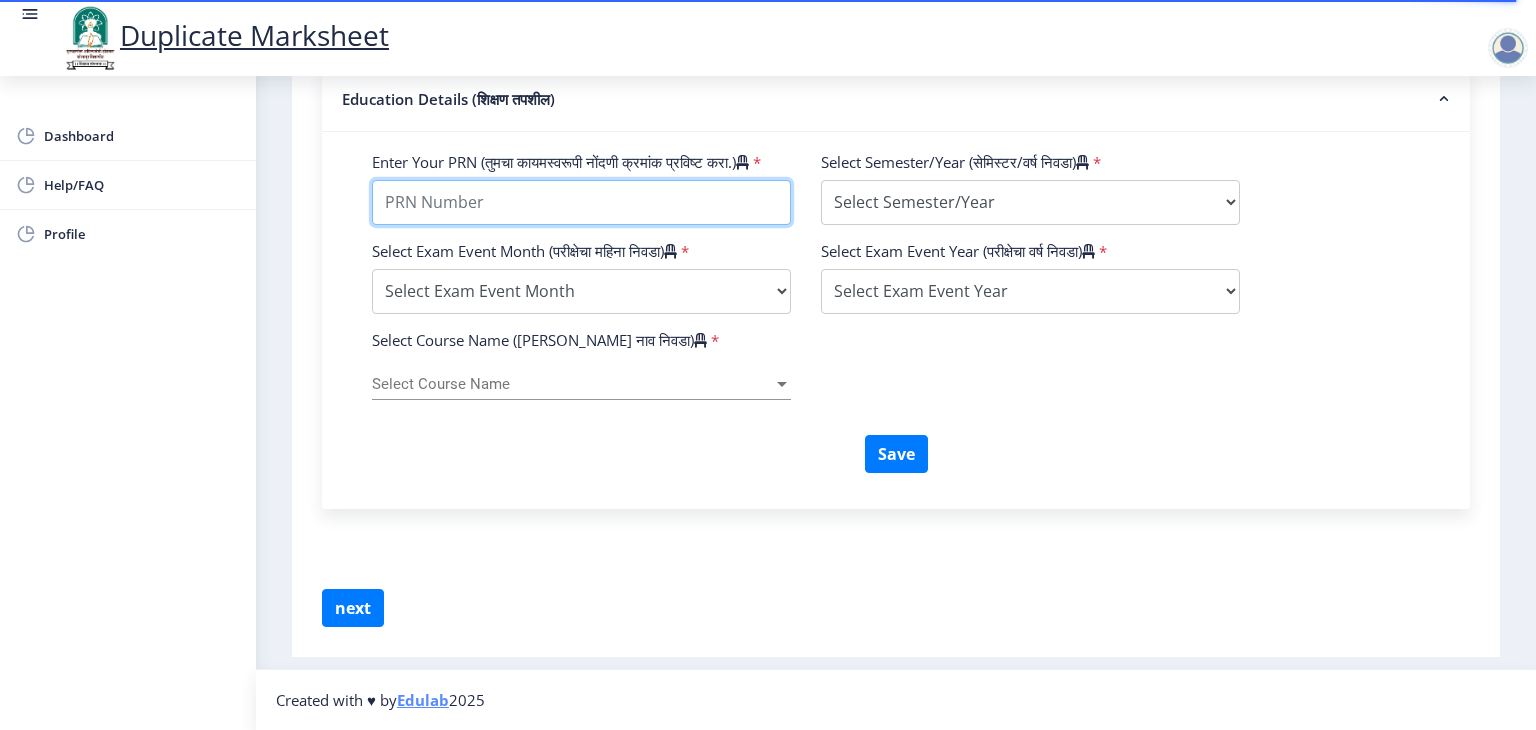 click on "Enter Your PRN (तुमचा कायमस्वरूपी नोंदणी क्रमांक प्रविष्ट करा.)" at bounding box center [581, 202] 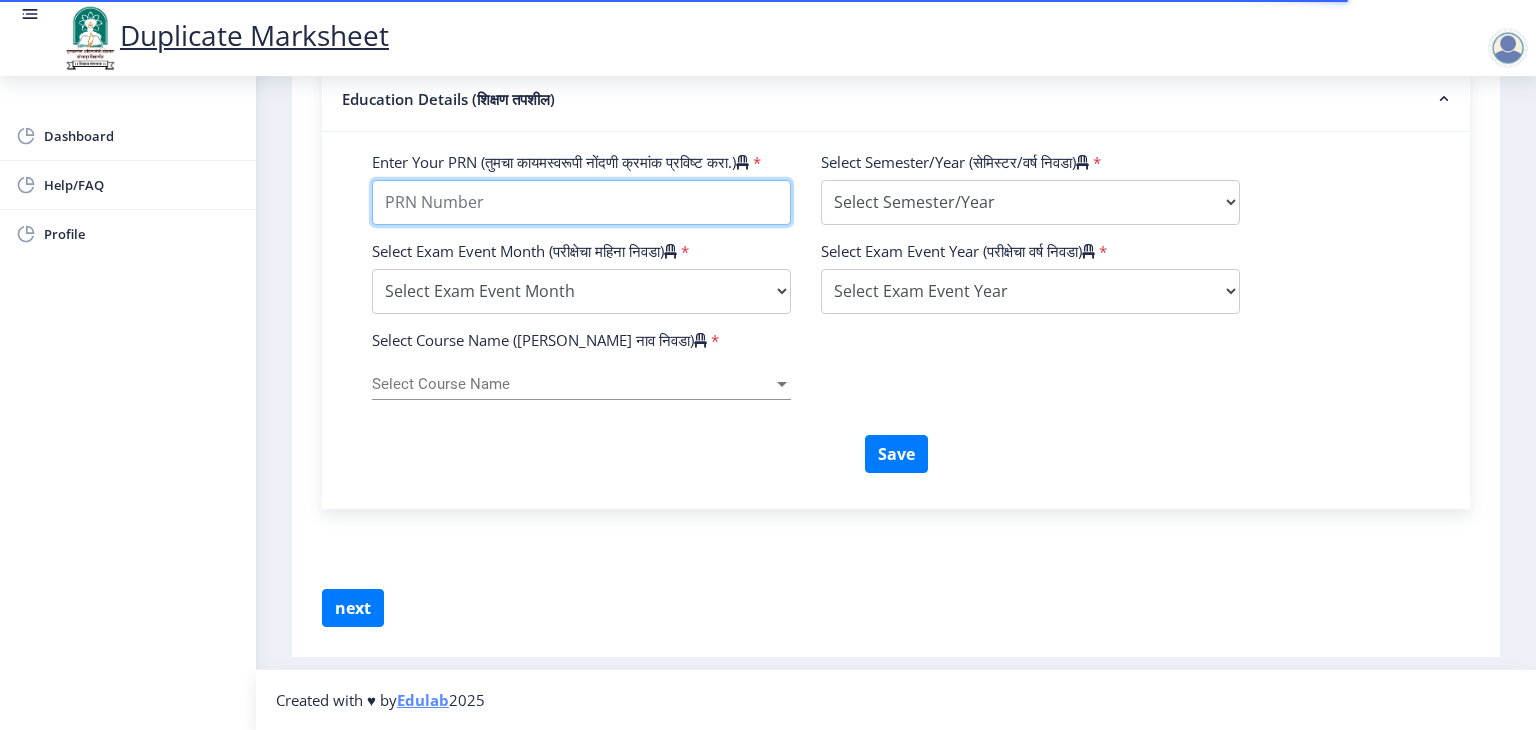 paste on "202201019033016" 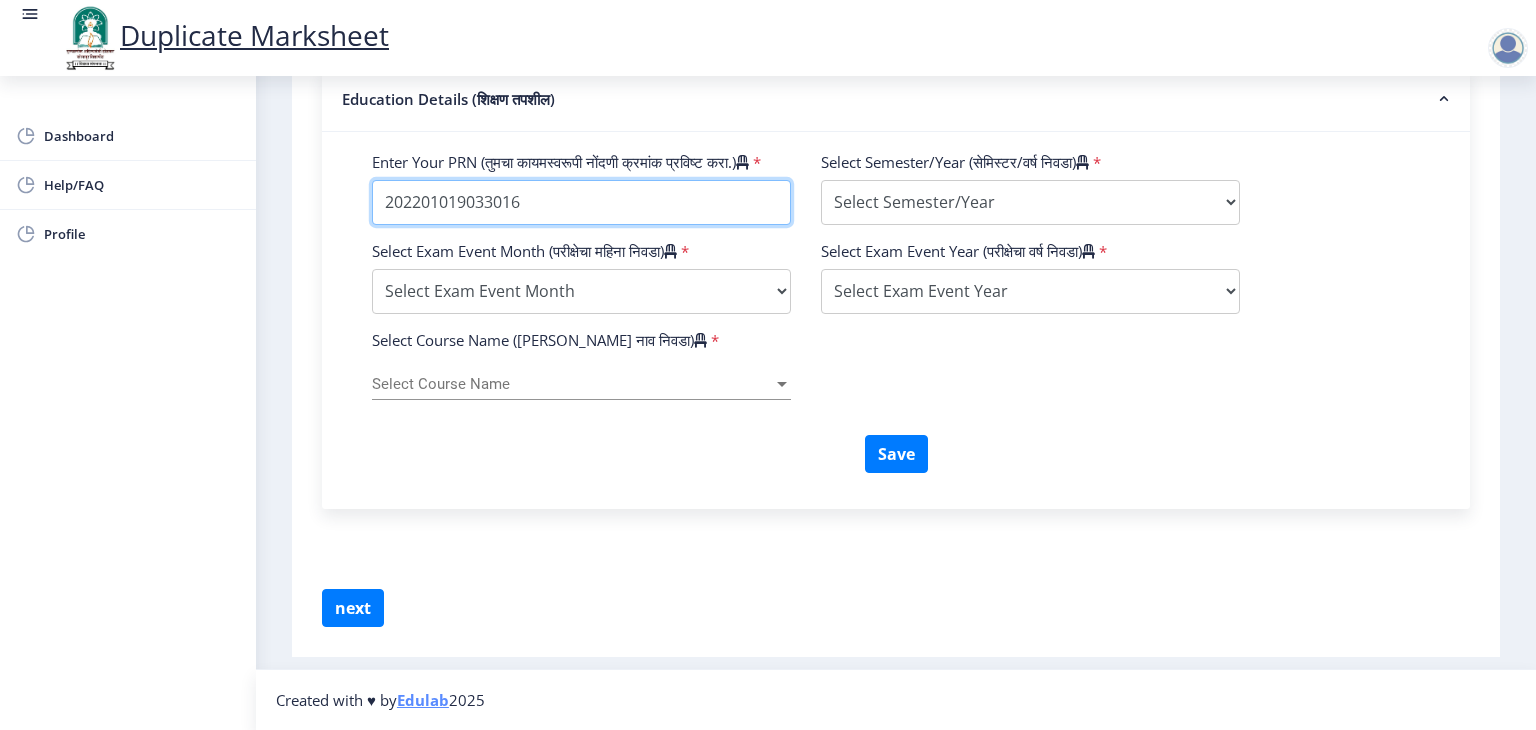 type on "202201019033016" 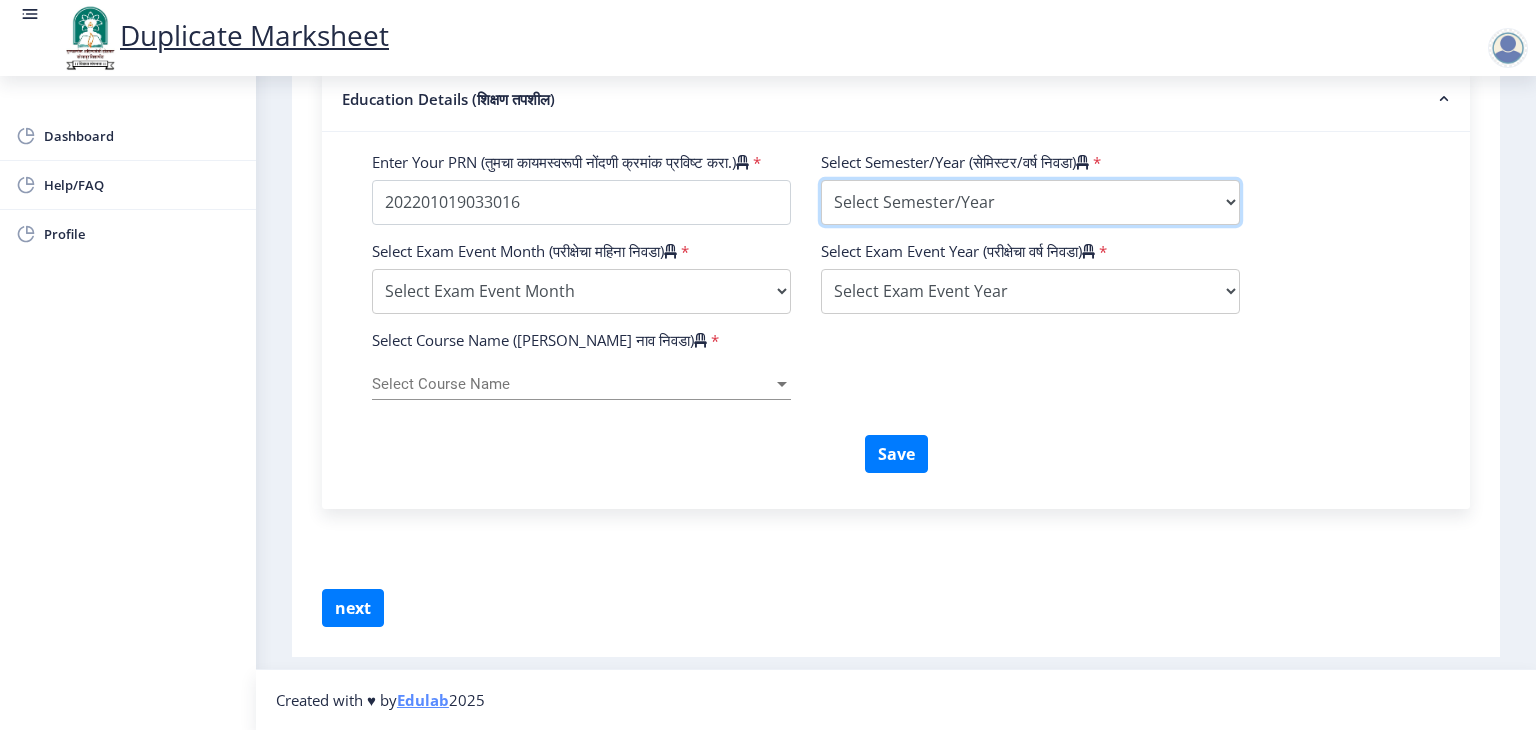 click on "Select Semester/Year Semester I Semester II Semester III Semester IV Semester V Semester VI Semester VII Semester VIII Semester IX Semester X First Year Seccond Year Third Year Fourth Year Fifth Year Sixth Year Seventh Year Eighth Year Nine Year Ten Year" at bounding box center (1030, 202) 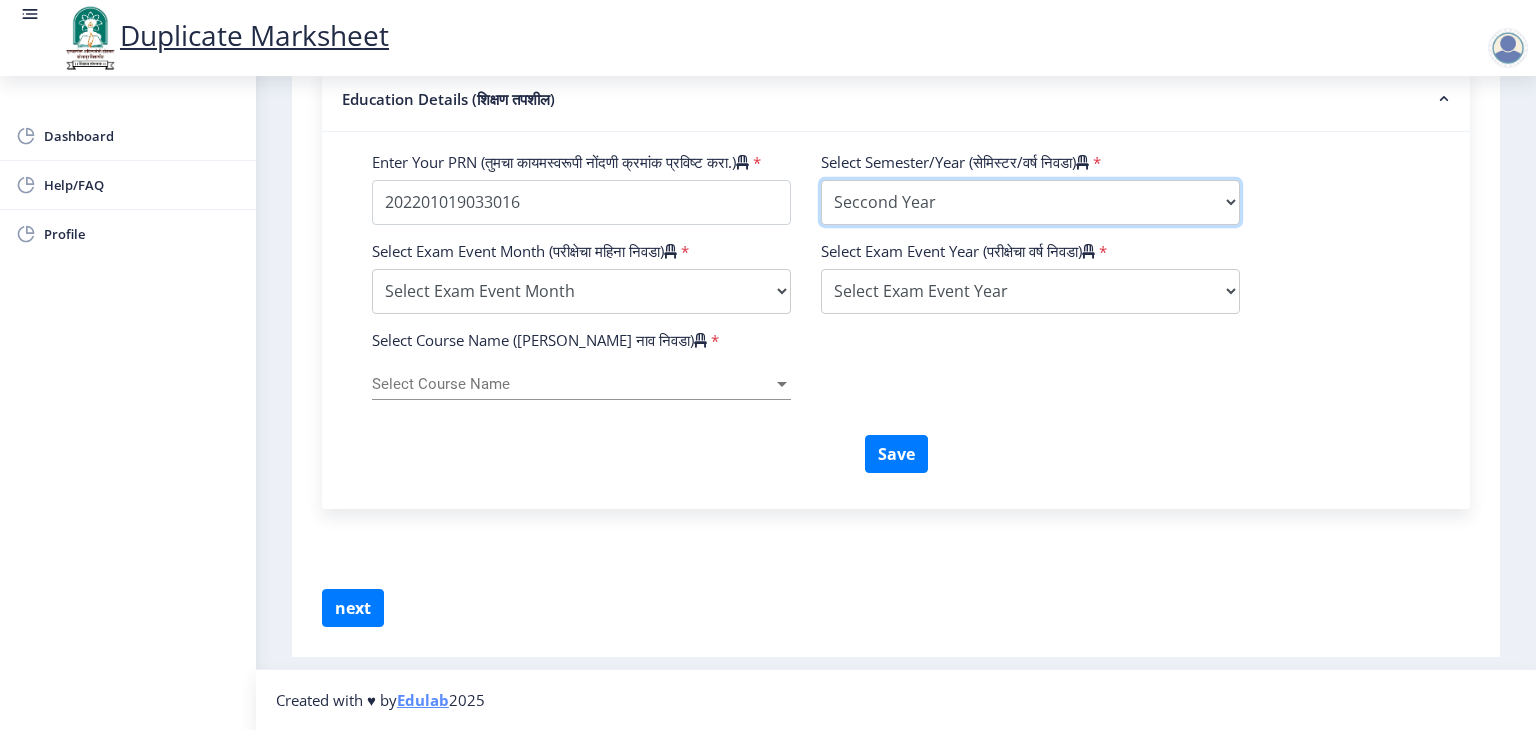 click on "Select Semester/Year Semester I Semester II Semester III Semester IV Semester V Semester VI Semester VII Semester VIII Semester IX Semester X First Year Seccond Year Third Year Fourth Year Fifth Year Sixth Year Seventh Year Eighth Year Nine Year Ten Year" at bounding box center (1030, 202) 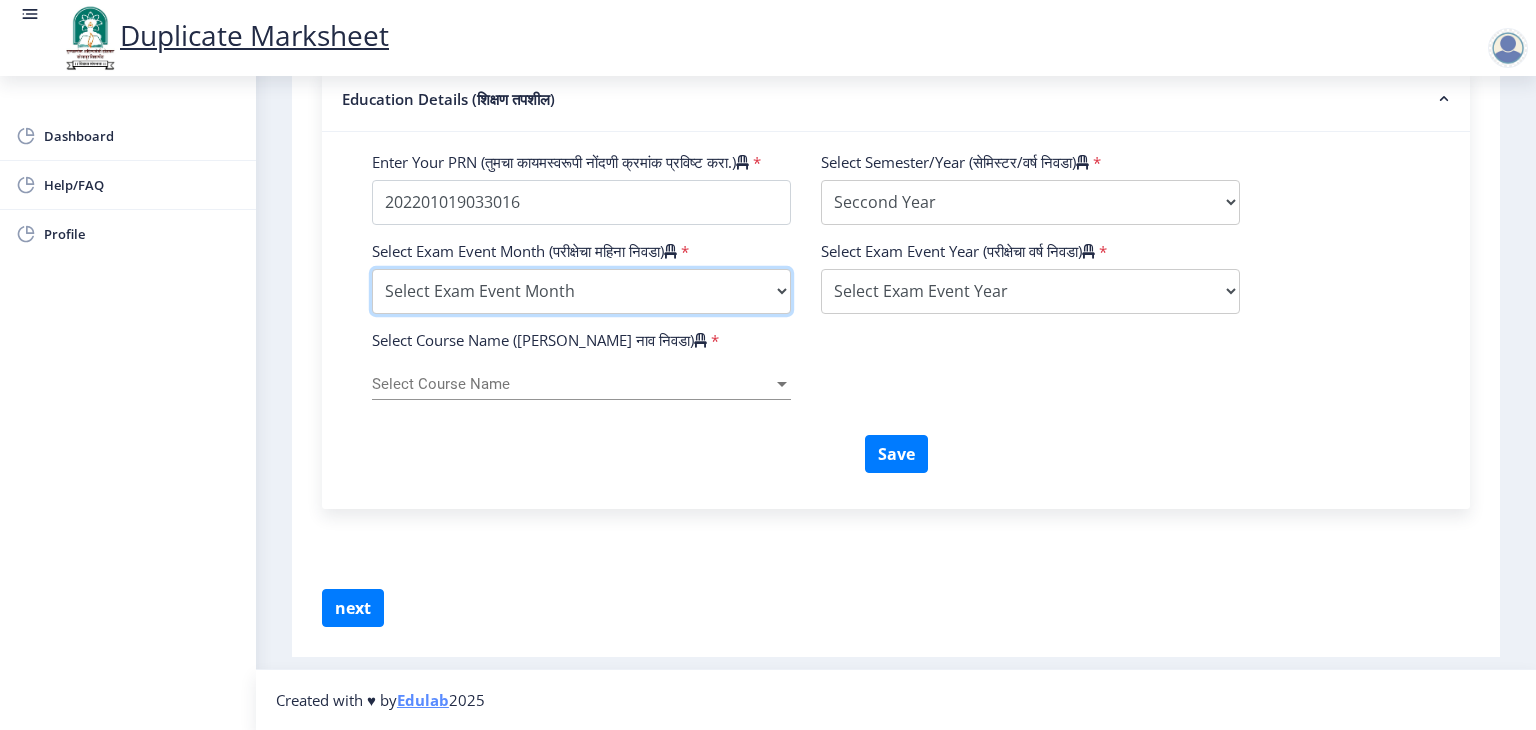 click on "Select Exam Event Month October March" at bounding box center (581, 291) 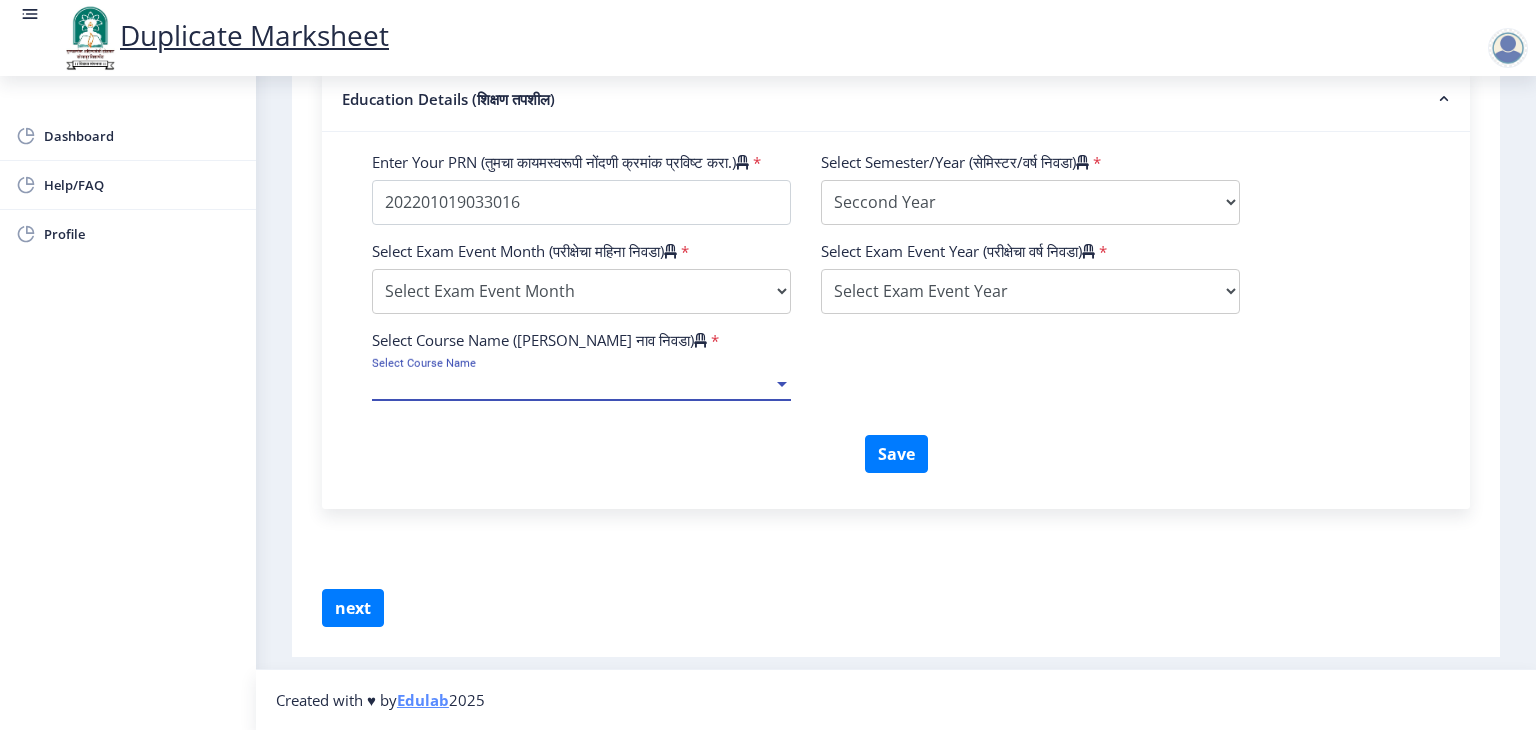 click on "Select Course Name" at bounding box center [572, 384] 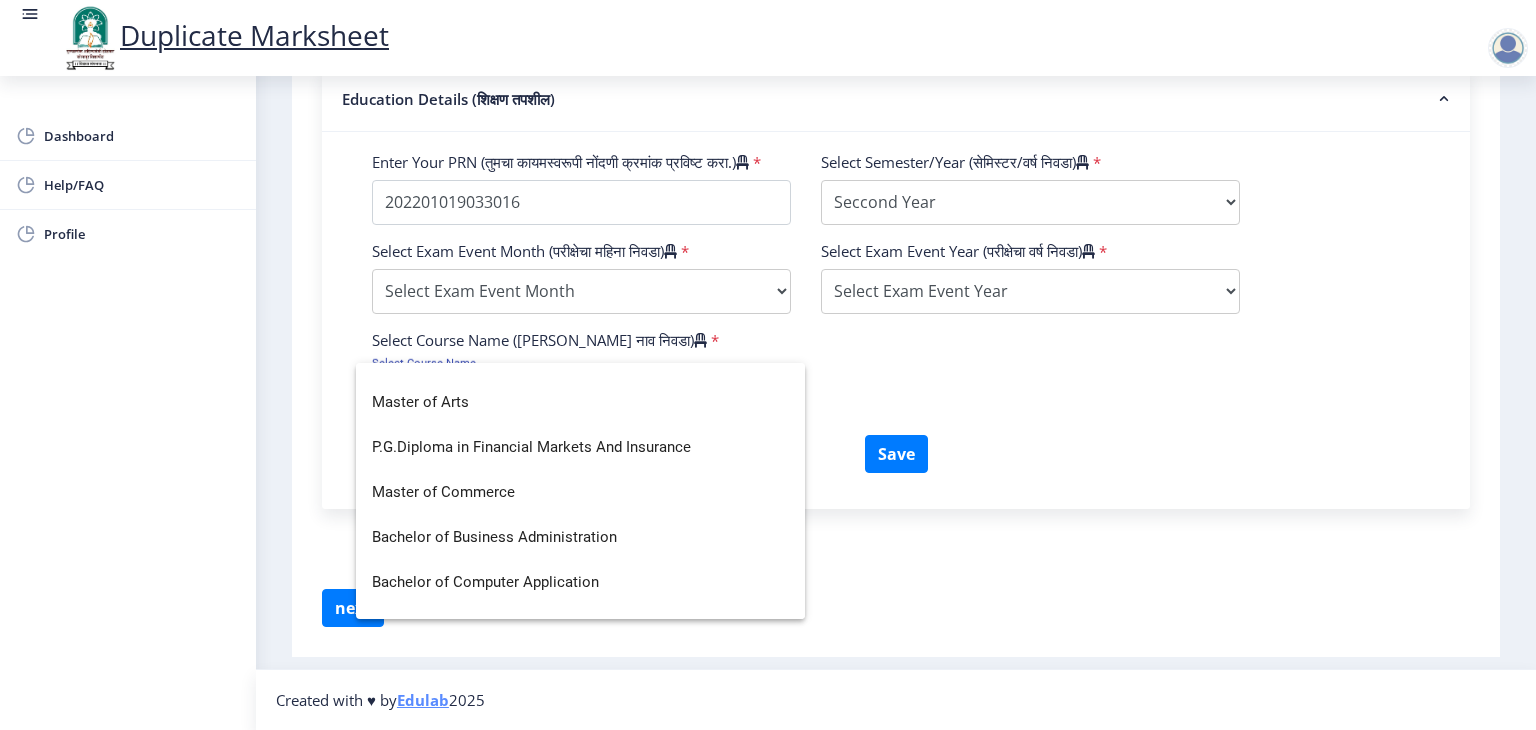 scroll, scrollTop: 0, scrollLeft: 0, axis: both 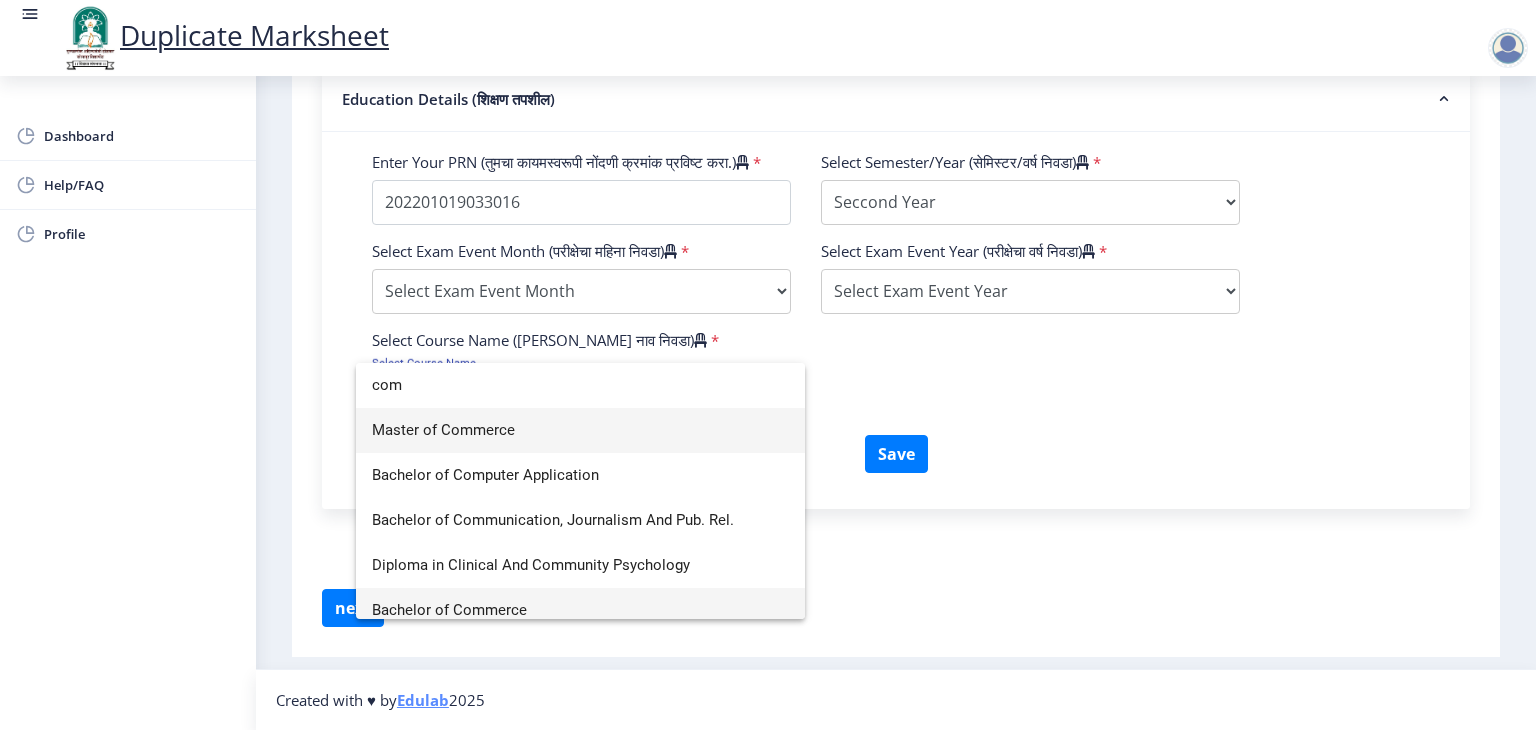 type on "com" 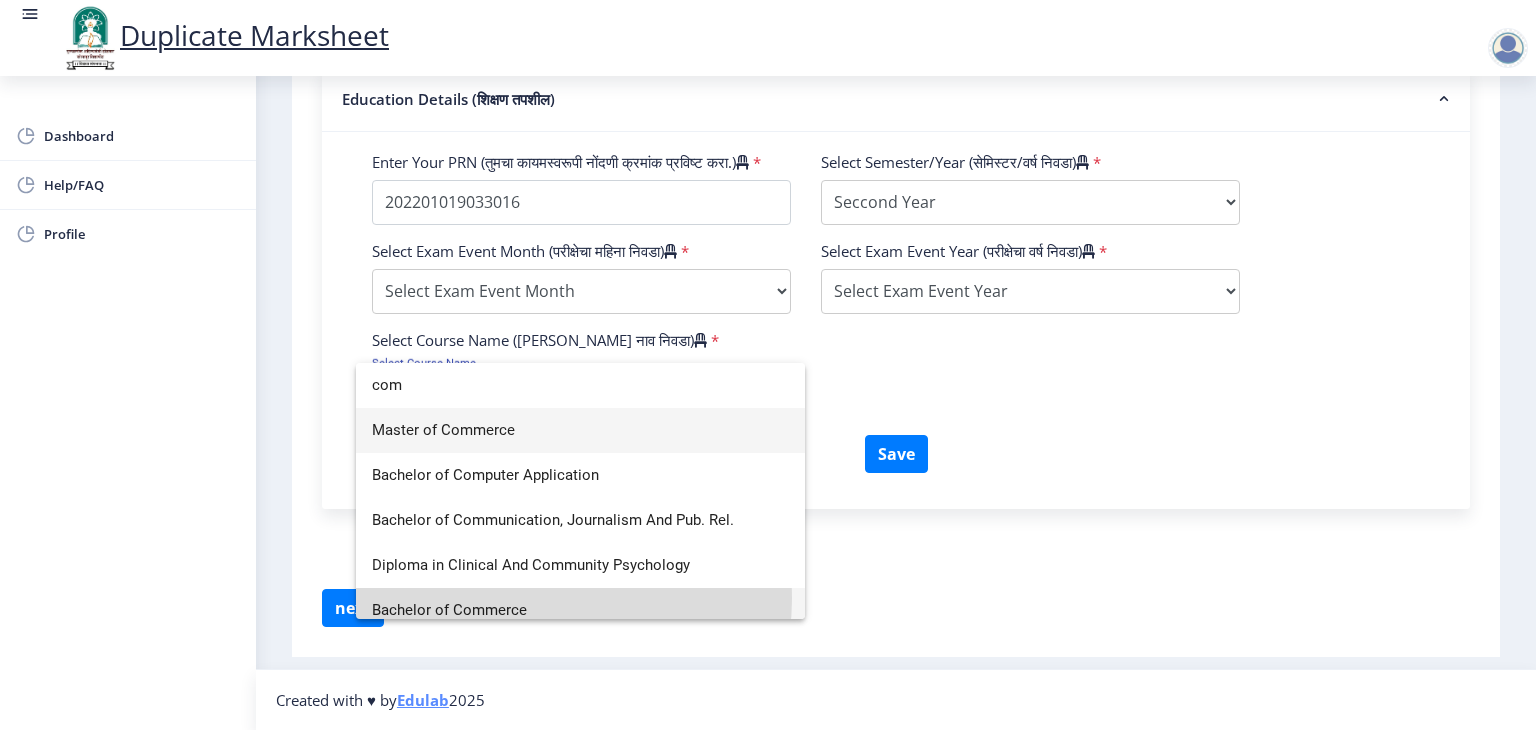 click on "Bachelor of Commerce" at bounding box center (580, 610) 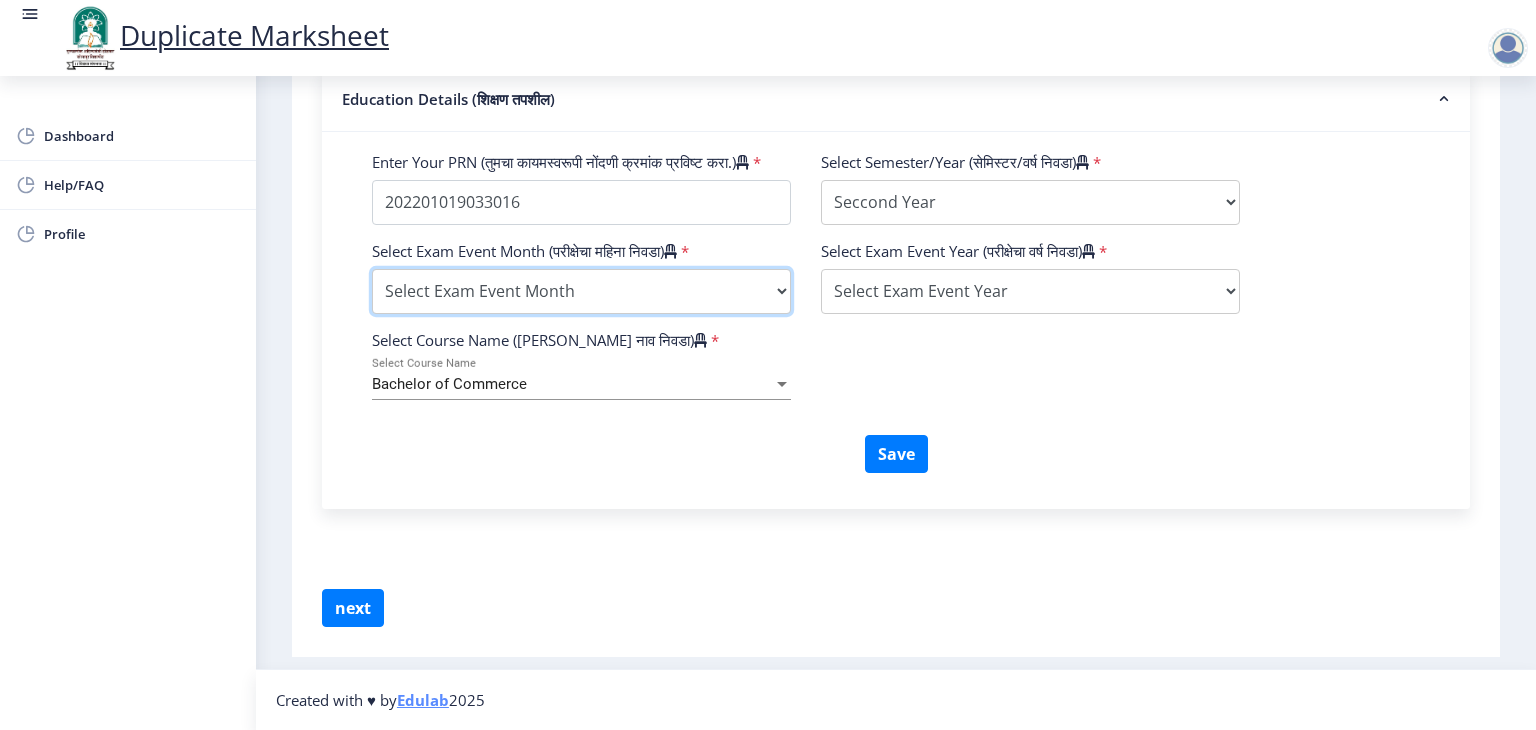 click on "Select Exam Event Month October March" at bounding box center [581, 291] 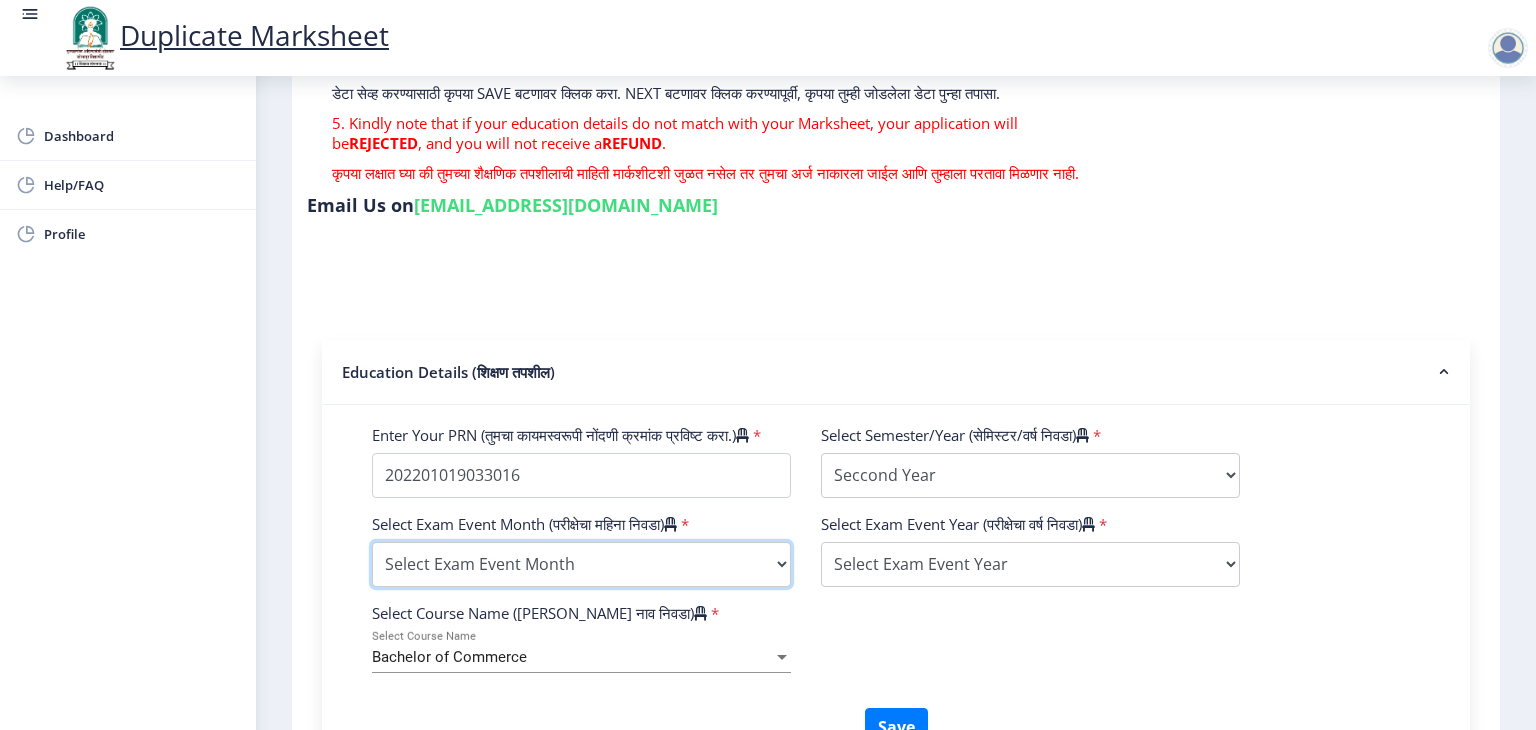 scroll, scrollTop: 386, scrollLeft: 0, axis: vertical 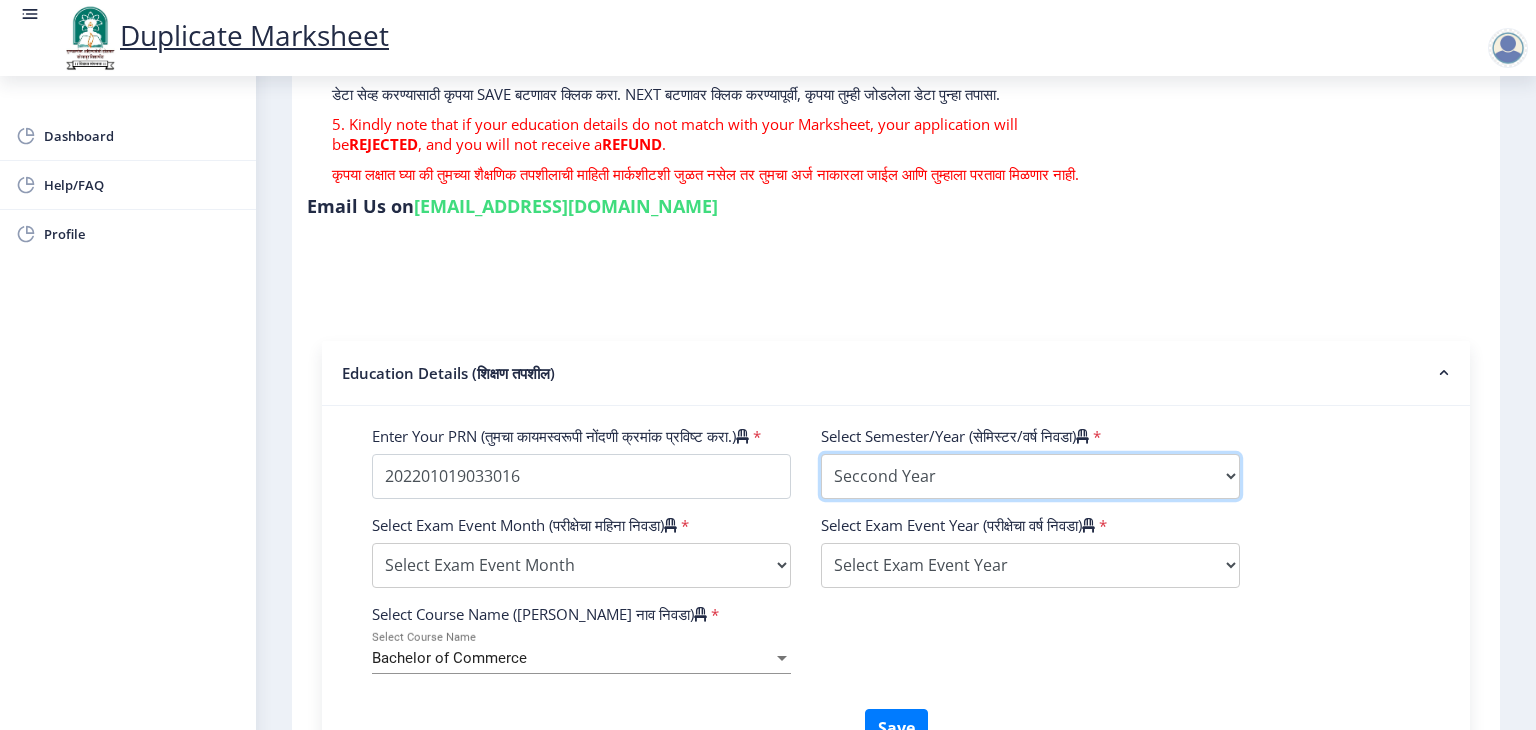 click on "Select Semester/Year Semester I Semester II Semester III Semester IV Semester V Semester VI Semester VII Semester VIII Semester IX Semester X First Year Seccond Year Third Year Fourth Year Fifth Year Sixth Year Seventh Year Eighth Year Nine Year Ten Year" at bounding box center (1030, 476) 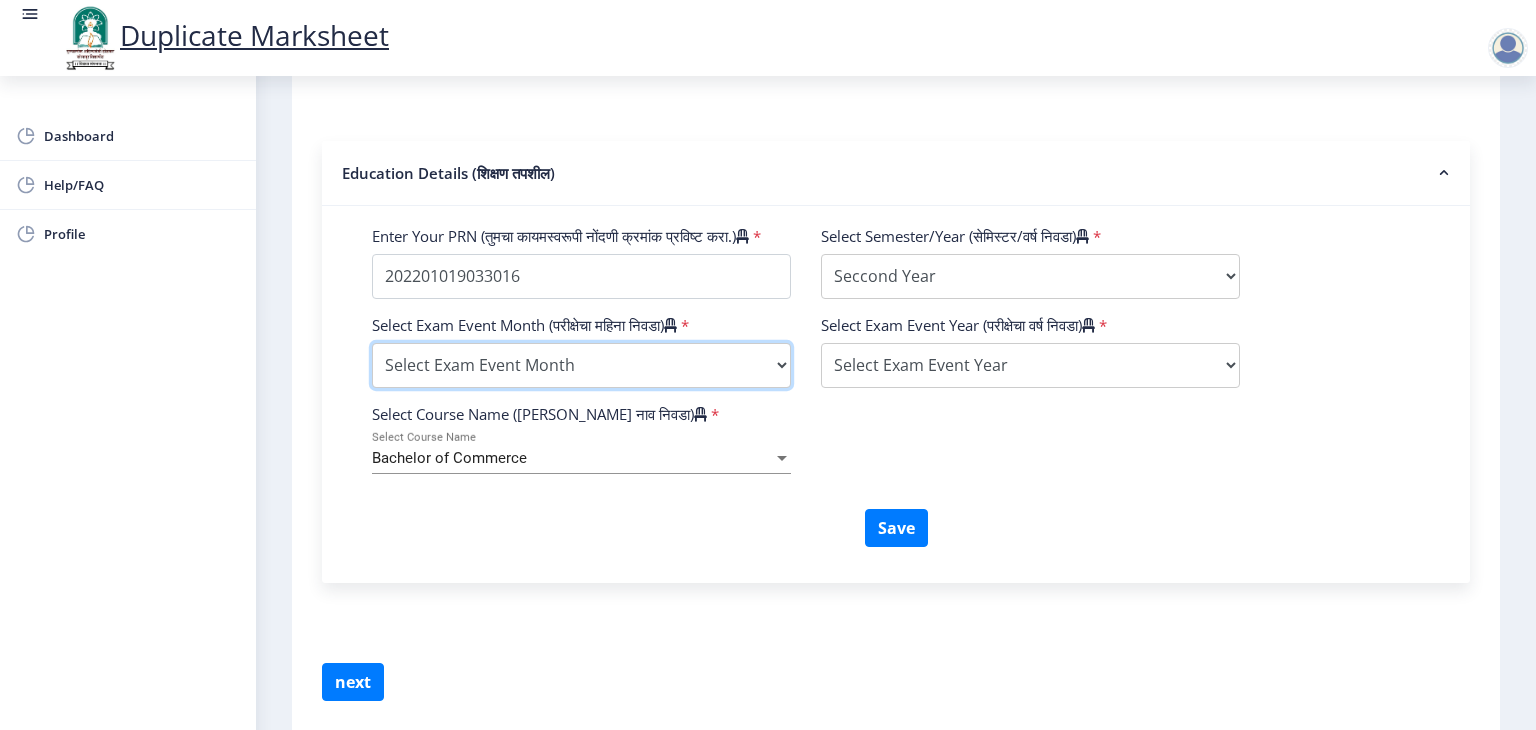 click on "Select Exam Event Month October March" at bounding box center [581, 365] 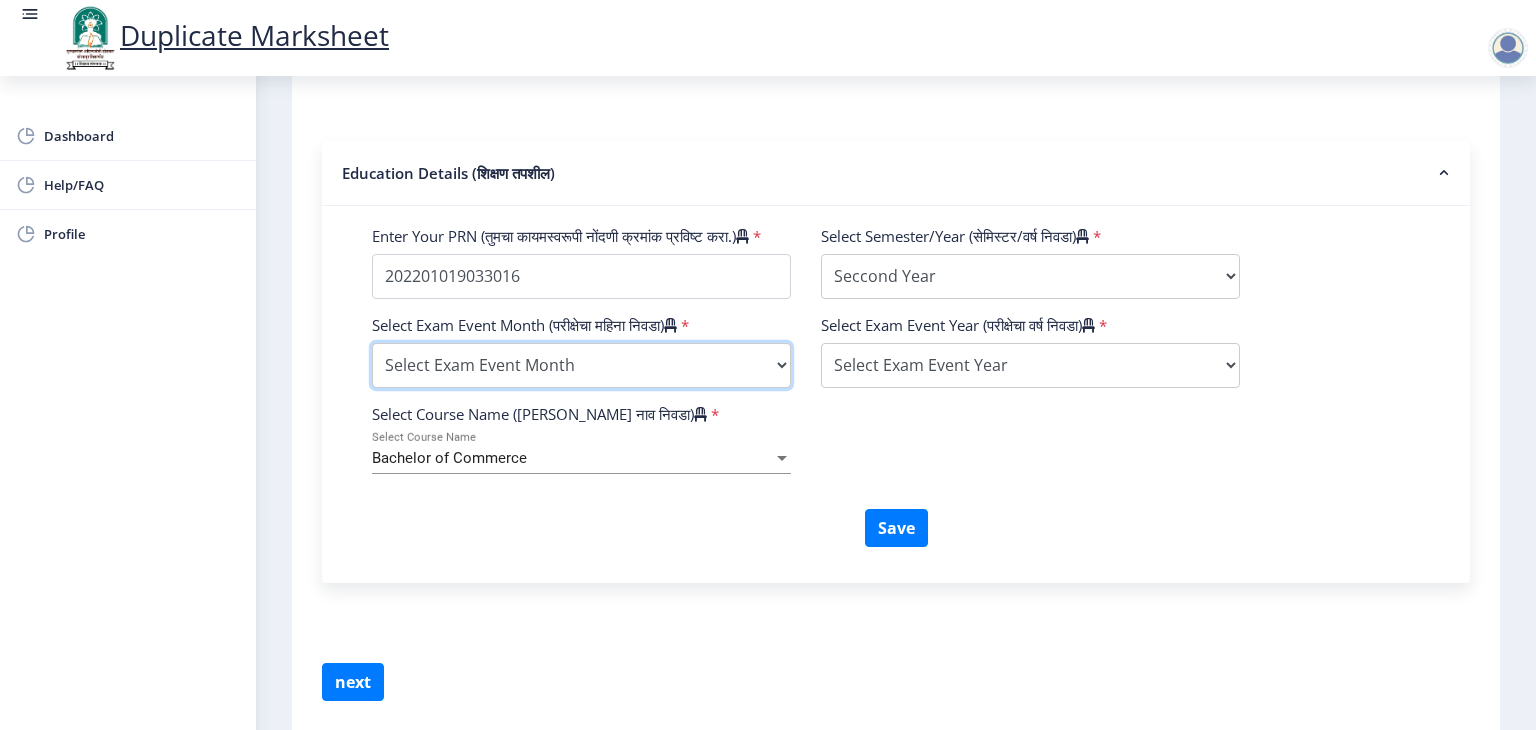 select on "March" 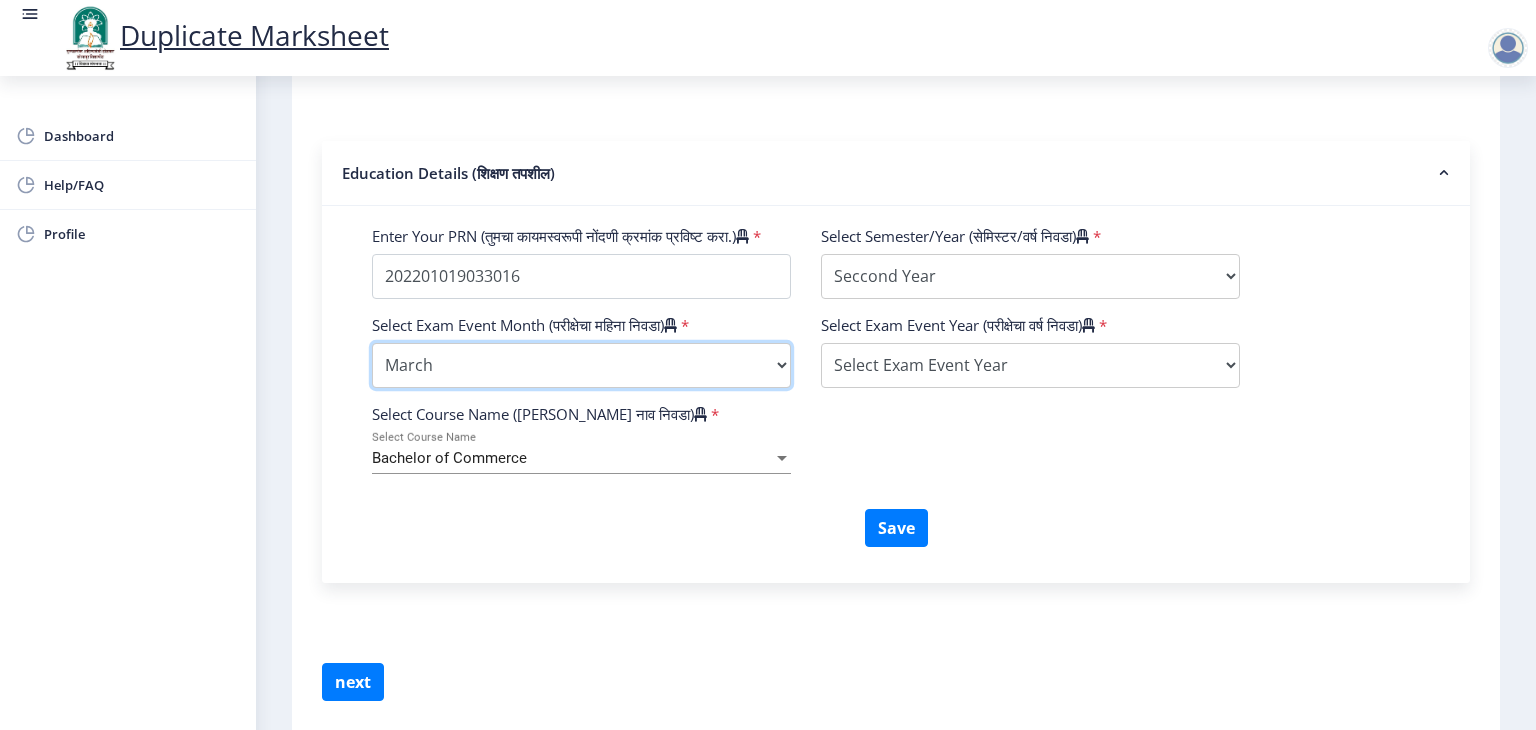 click on "Select Exam Event Month October March" at bounding box center [581, 365] 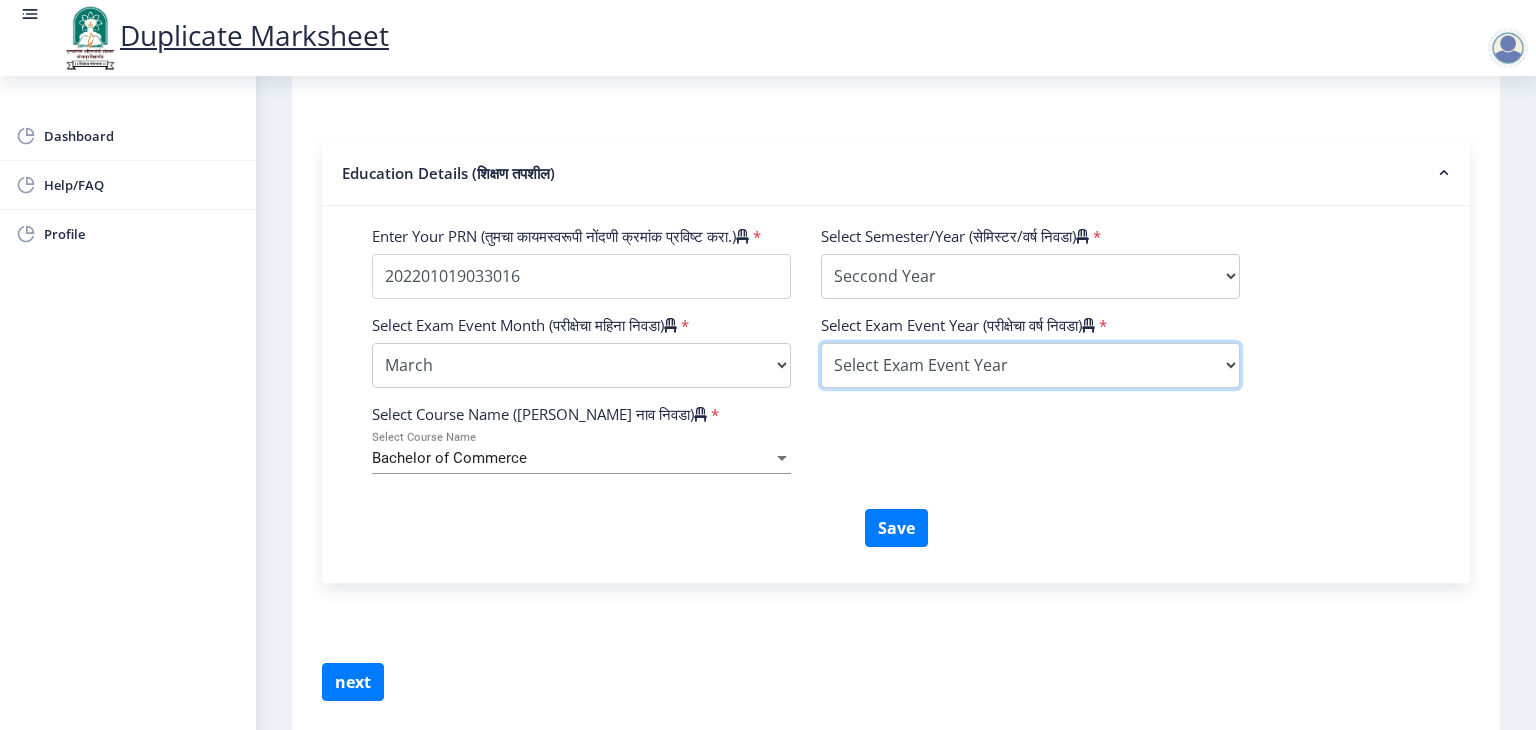 click on "Select Exam Event Year  [DATE]   2024   2023   2022   2021   2020   2019   2018   2017   2016   2015   2014   2013   2012   2011   2010   2009   2008   2007   2006   2005   2004   2003   2002   2001   2000   1999   1998   1997   1996   1995   1994   1993   1992   1991   1990   1989   1988   1987   1986   1985   1984   1983   1982   1981   1980   1979   1978   1977   1976" at bounding box center [1030, 365] 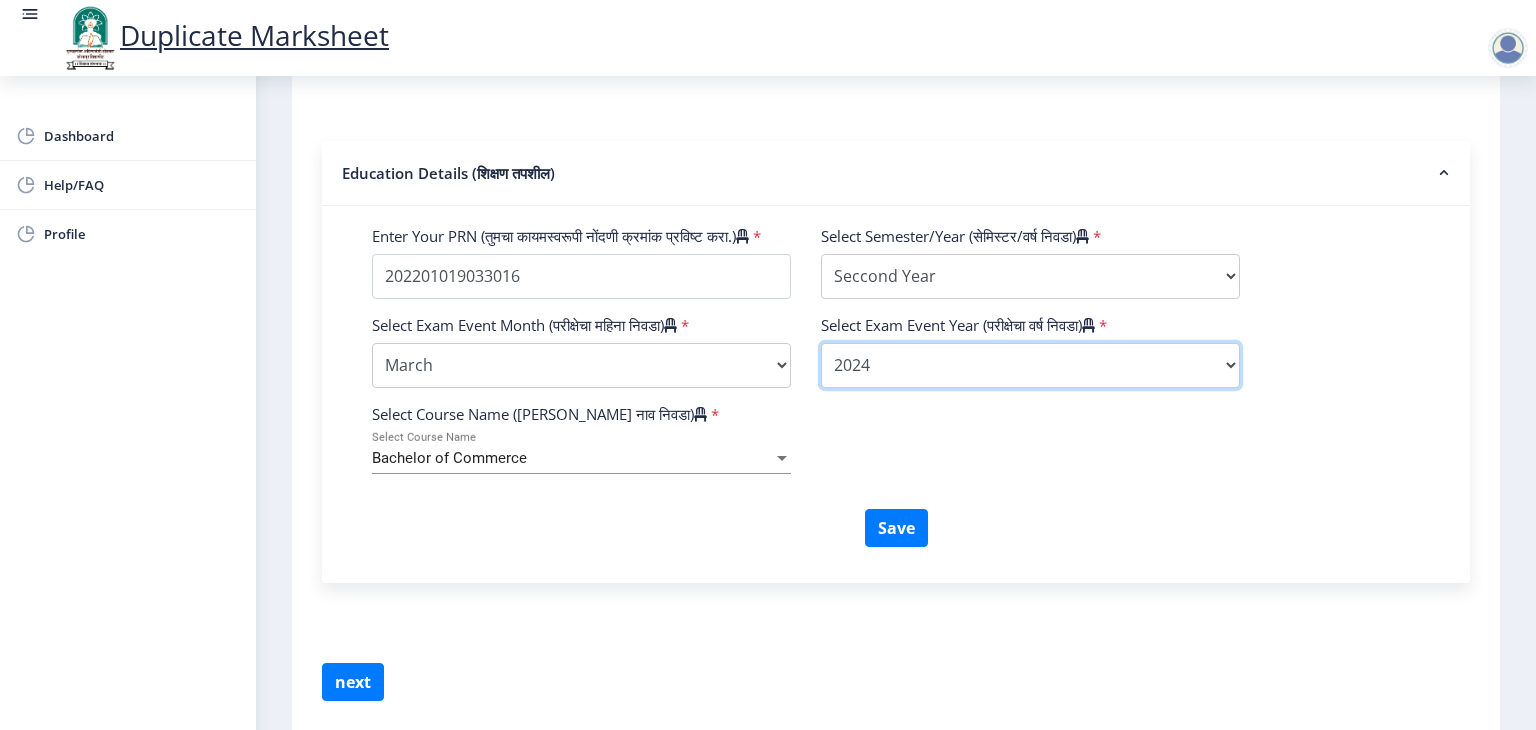 click on "Select Exam Event Year  [DATE]   2024   2023   2022   2021   2020   2019   2018   2017   2016   2015   2014   2013   2012   2011   2010   2009   2008   2007   2006   2005   2004   2003   2002   2001   2000   1999   1998   1997   1996   1995   1994   1993   1992   1991   1990   1989   1988   1987   1986   1985   1984   1983   1982   1981   1980   1979   1978   1977   1976" at bounding box center (1030, 365) 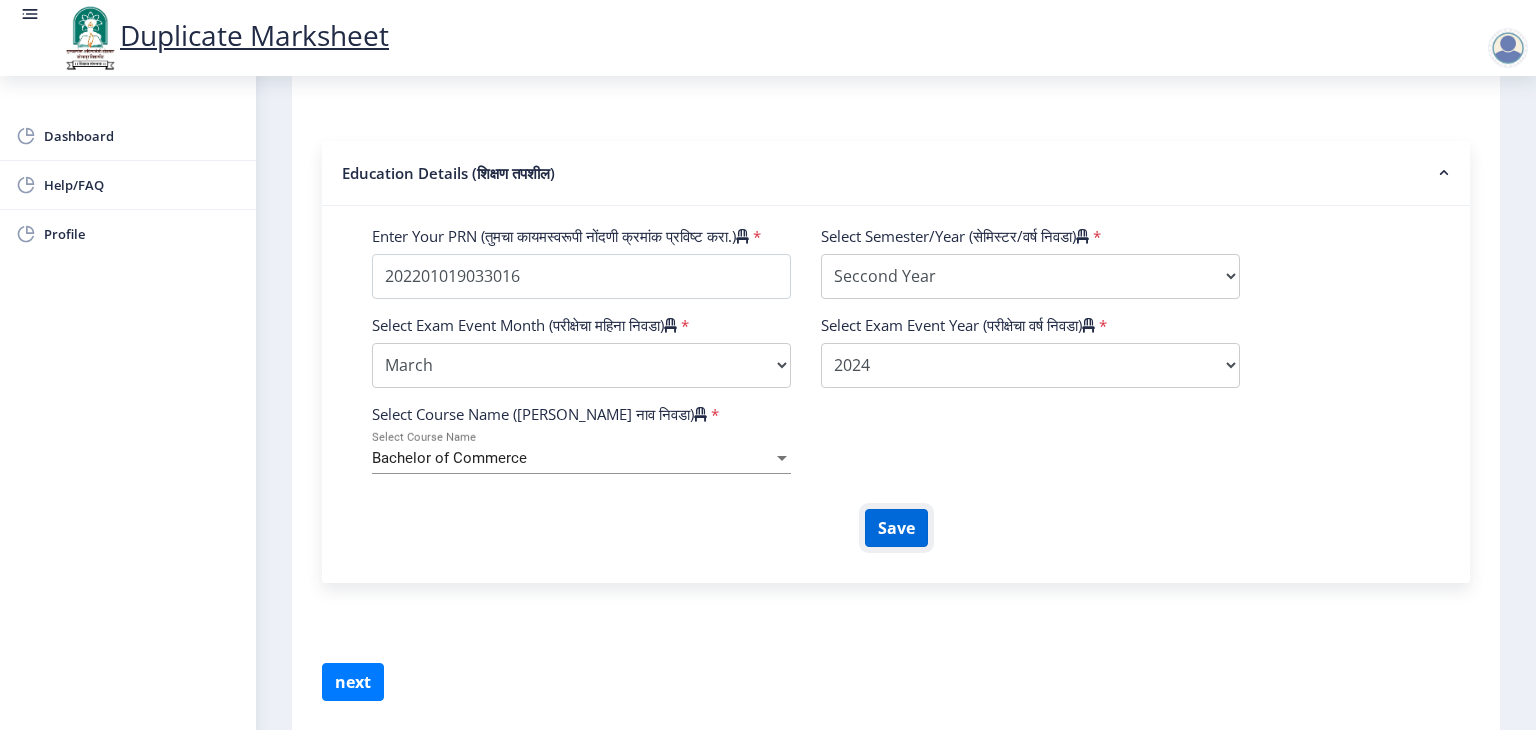 click on "Save" 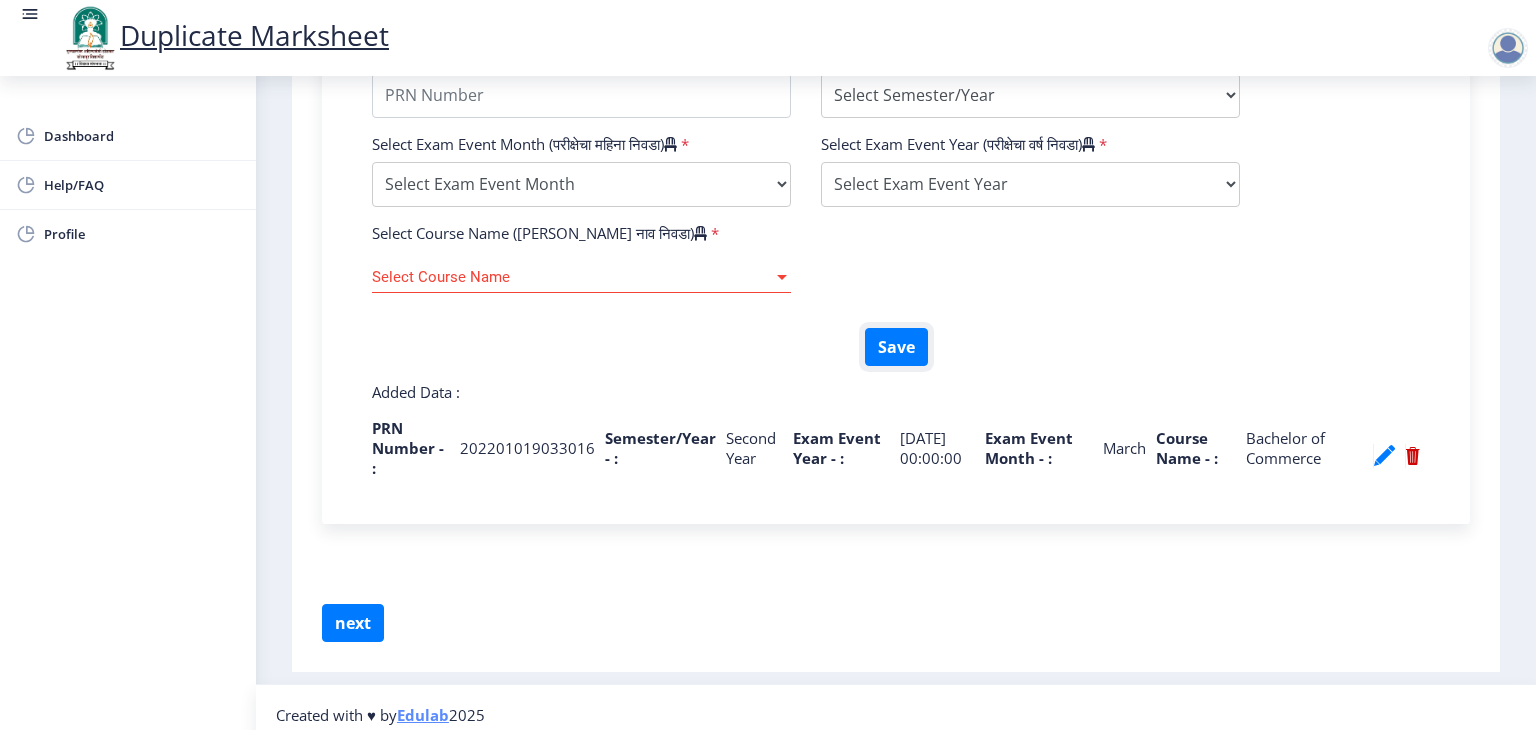 scroll, scrollTop: 786, scrollLeft: 0, axis: vertical 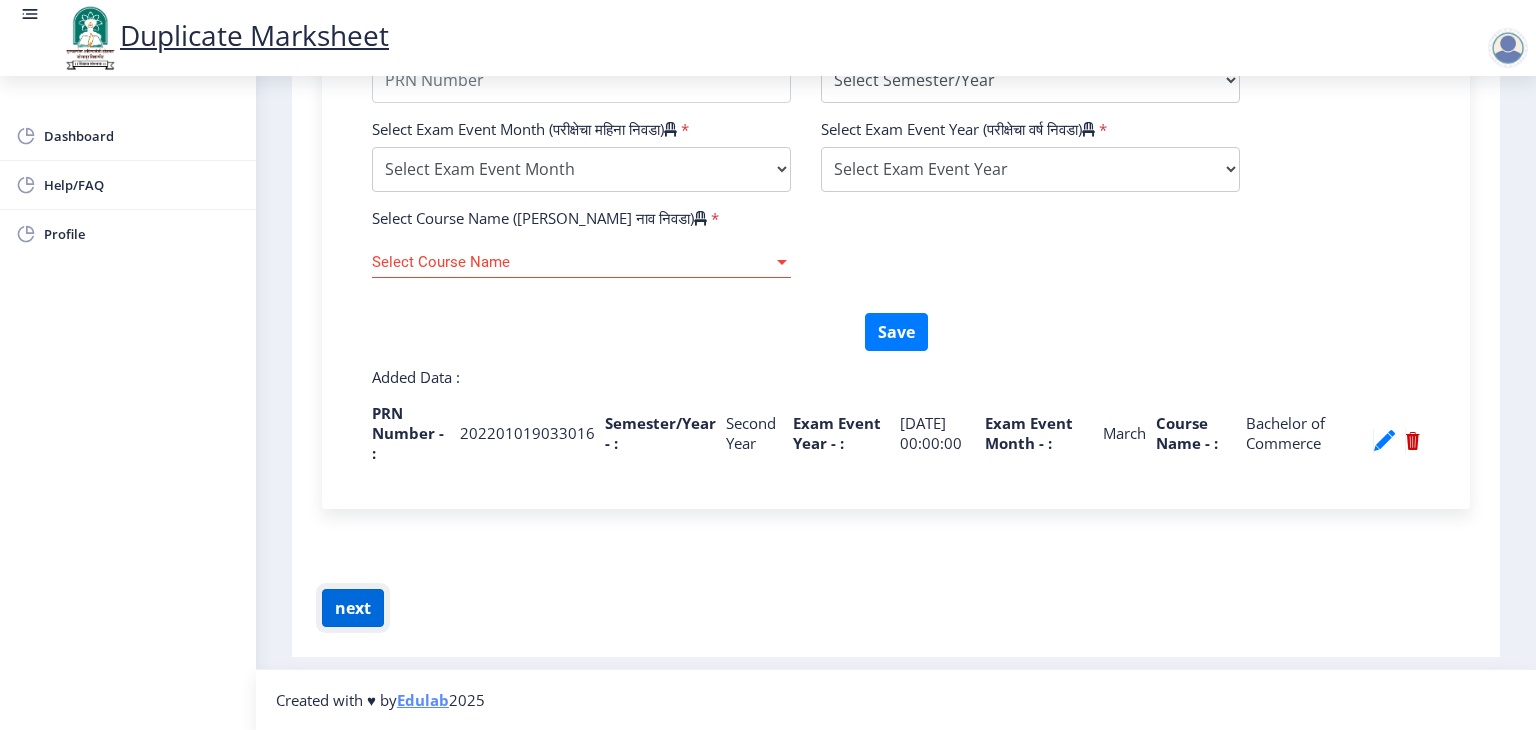 click on "next" 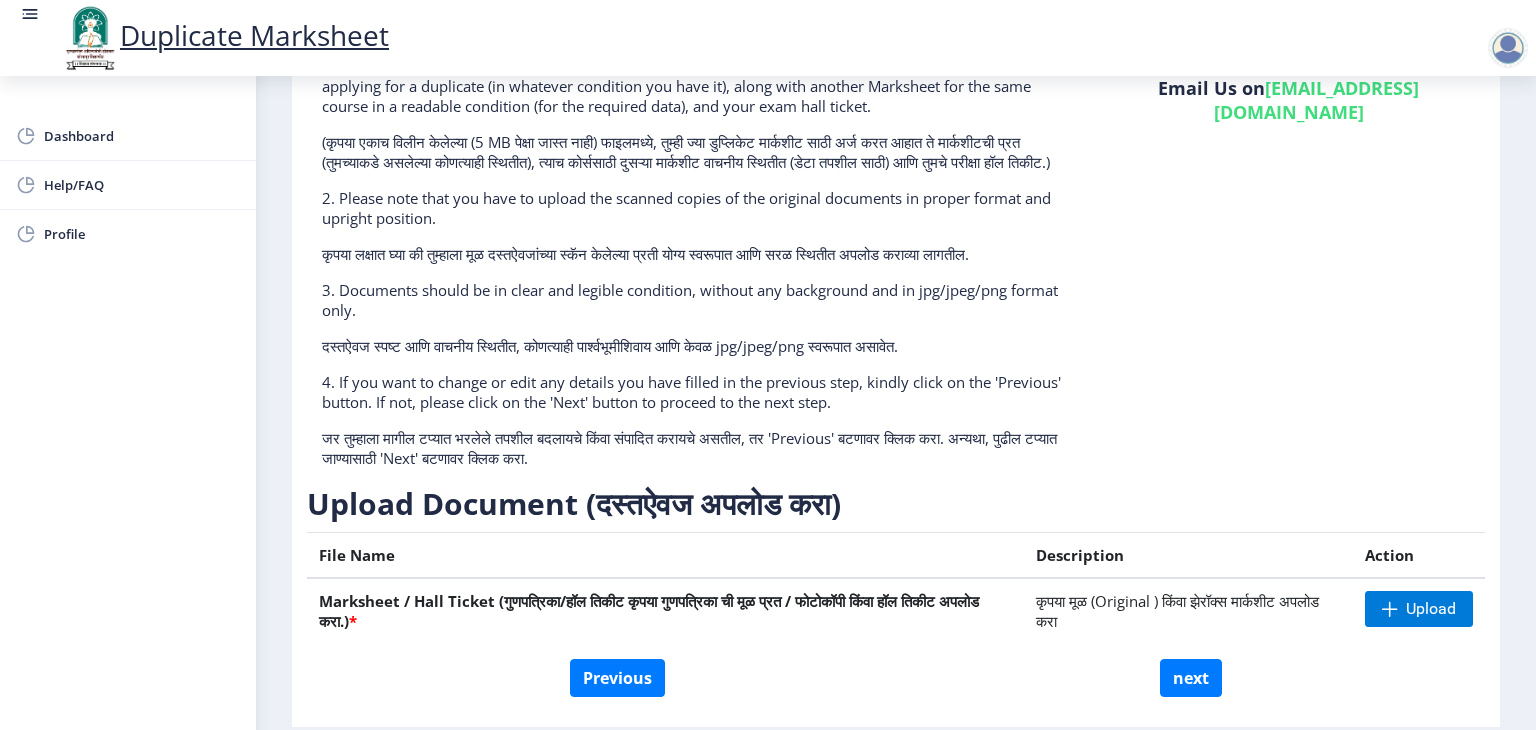scroll, scrollTop: 279, scrollLeft: 0, axis: vertical 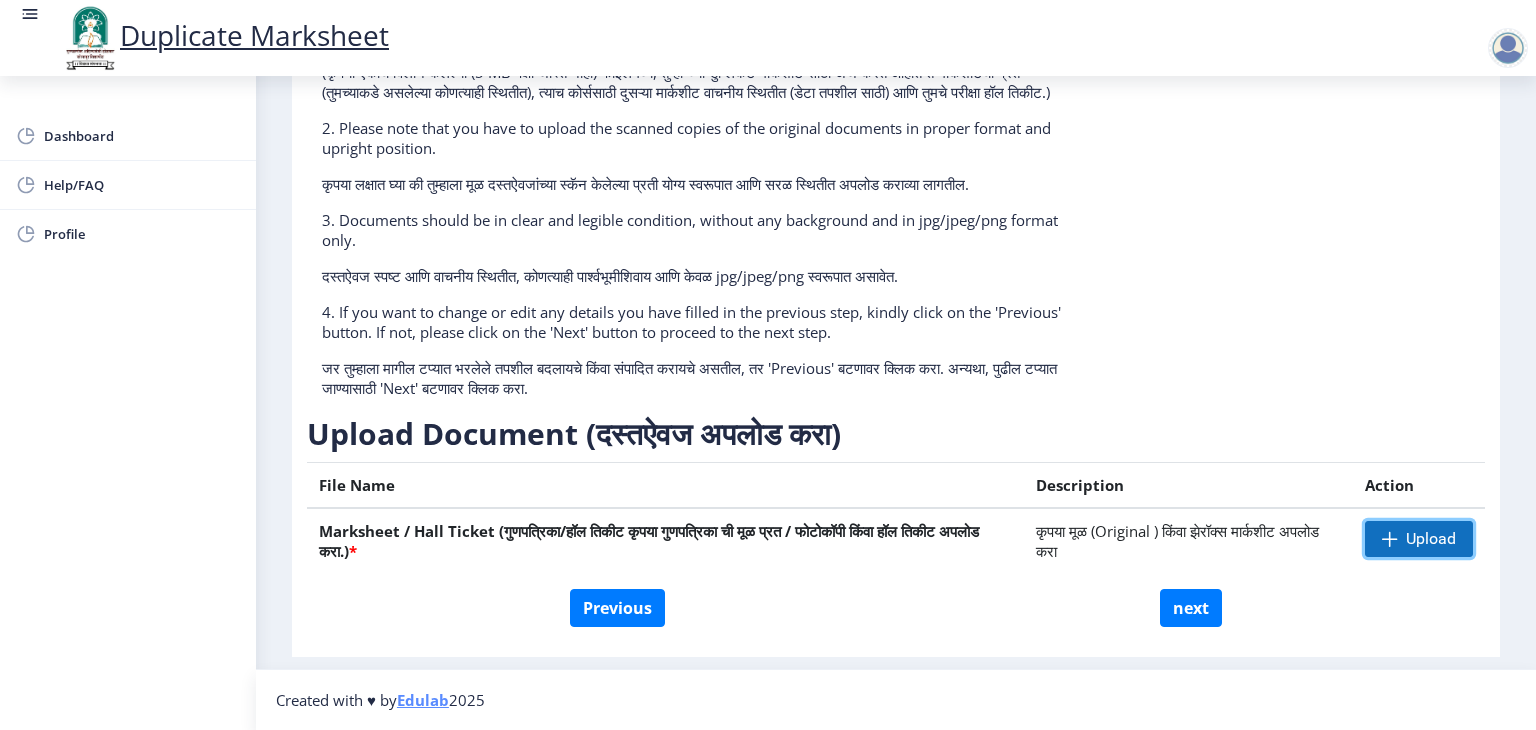 click on "Upload" 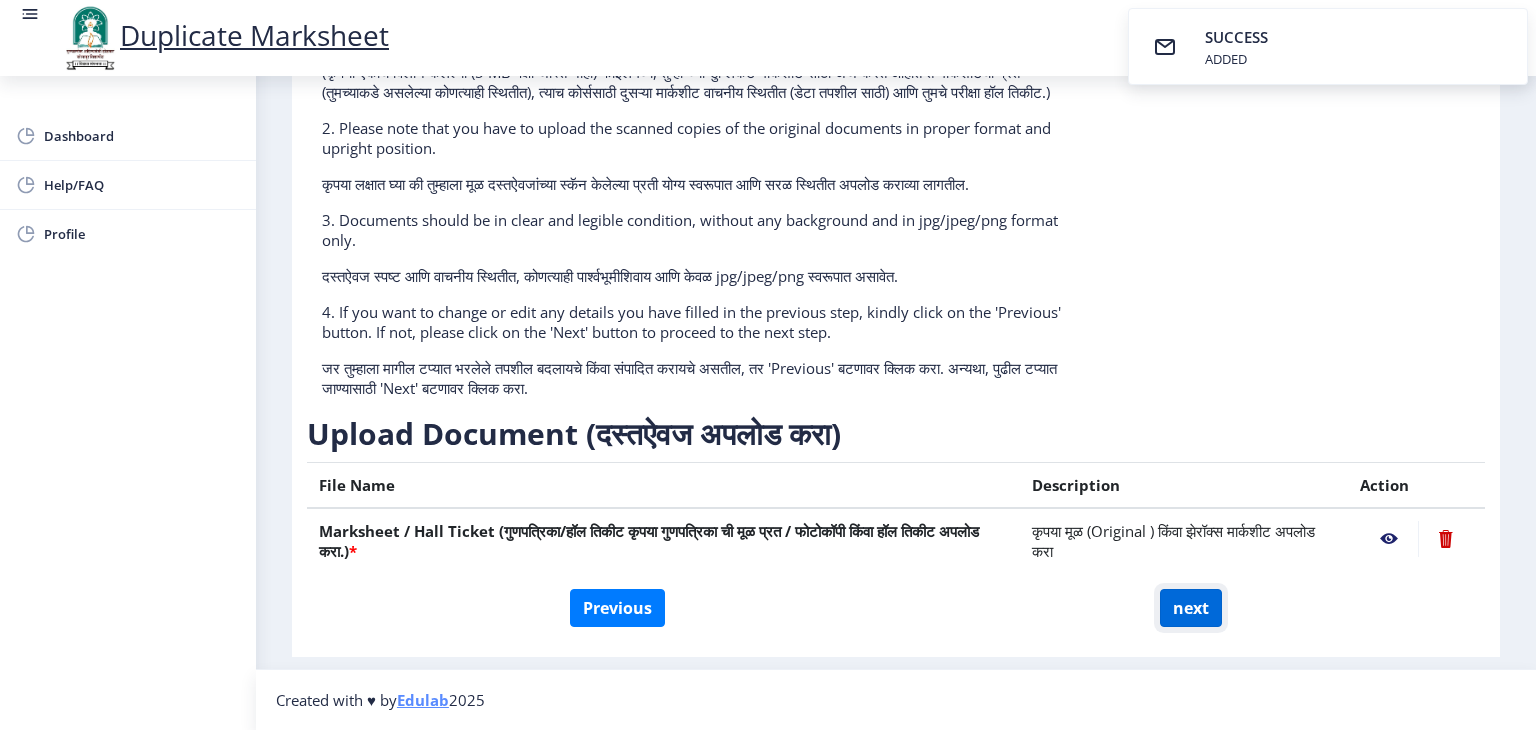 click on "next" 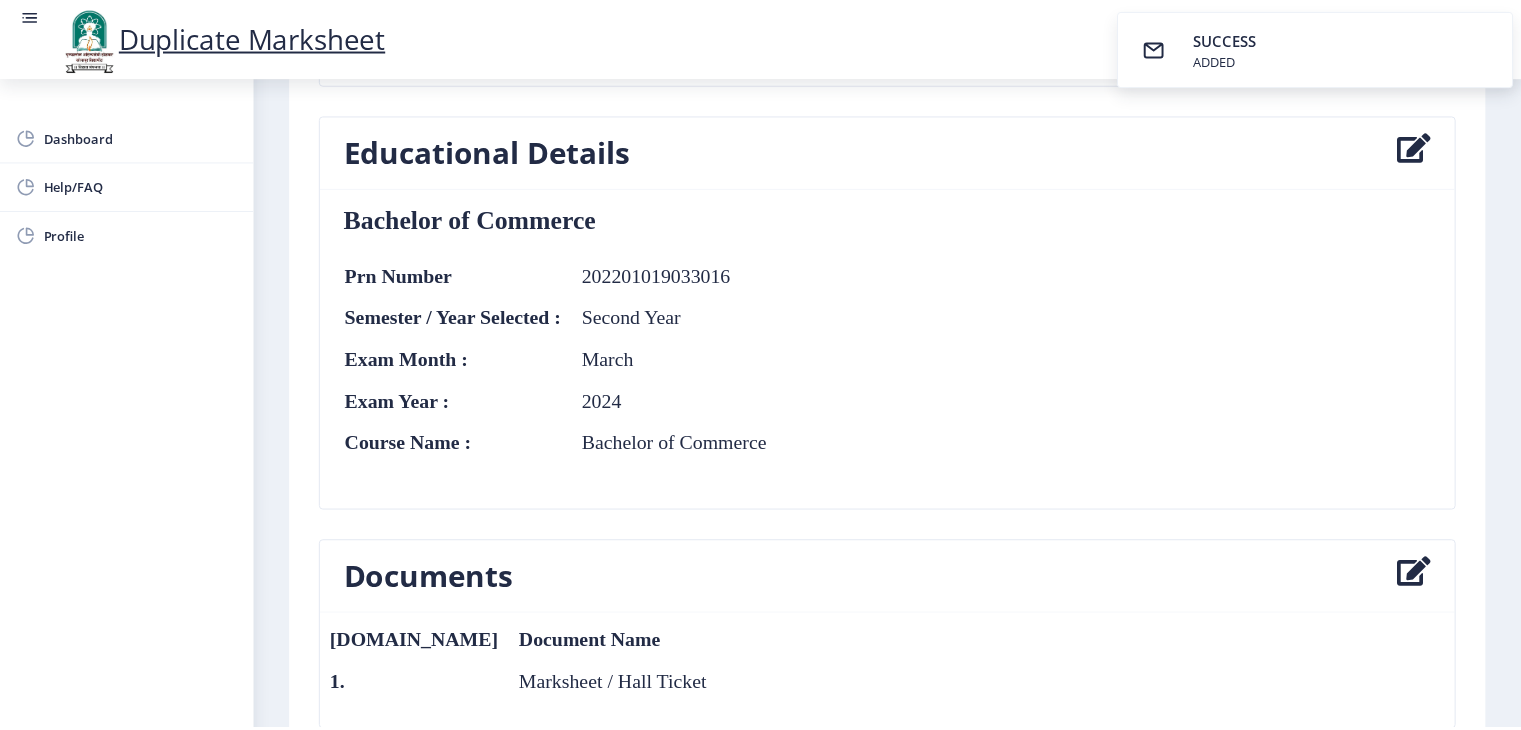 scroll, scrollTop: 700, scrollLeft: 0, axis: vertical 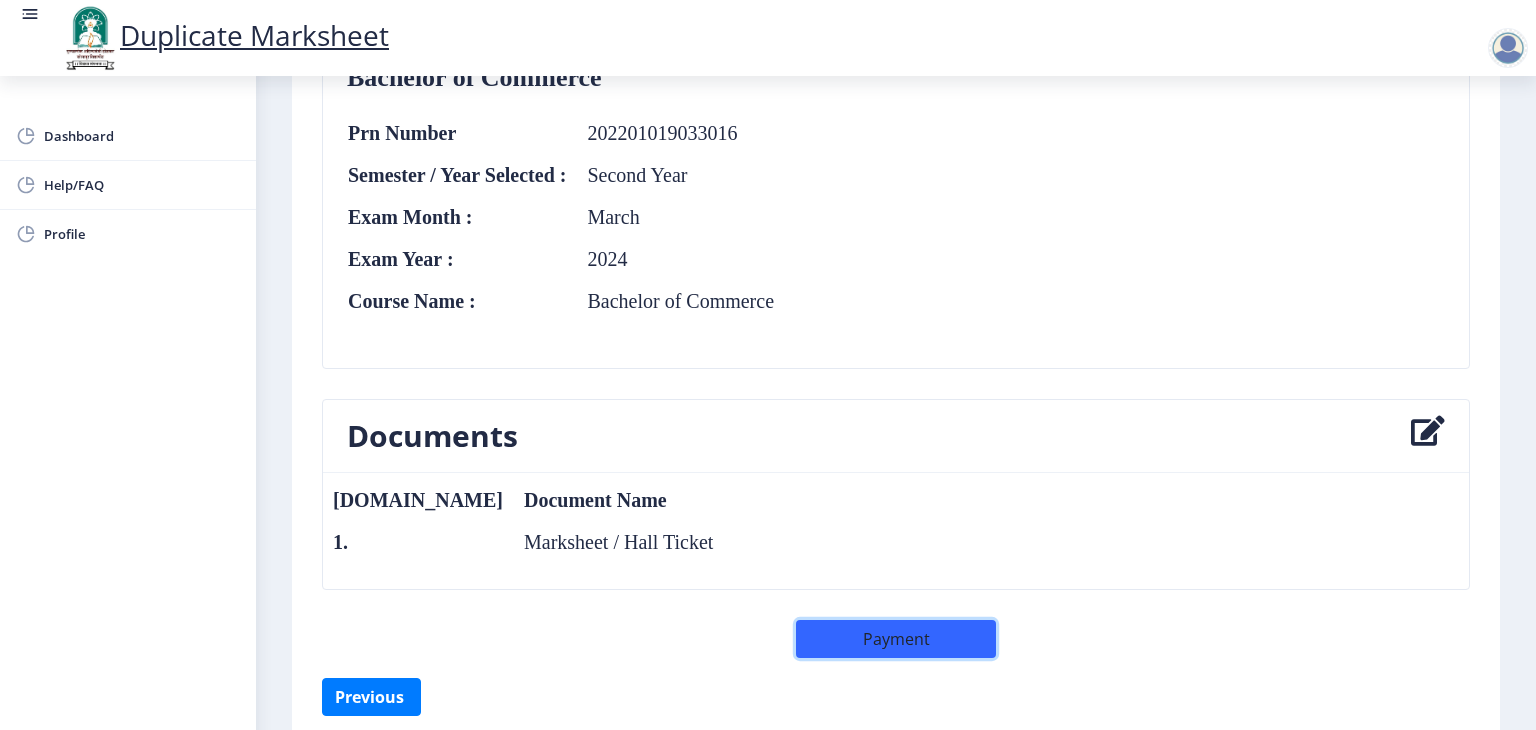 click on "Payment" 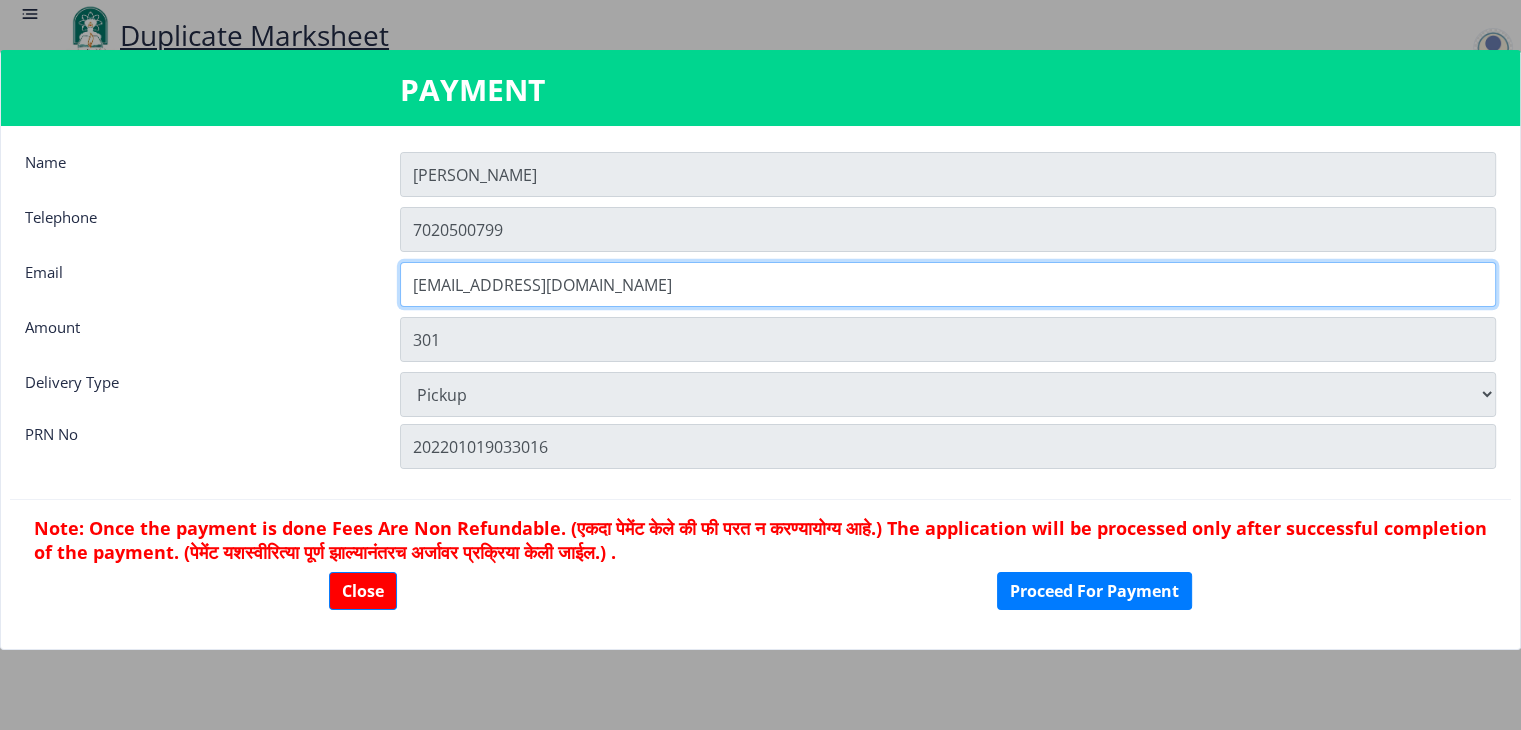 click on "[EMAIL_ADDRESS][DOMAIN_NAME]" 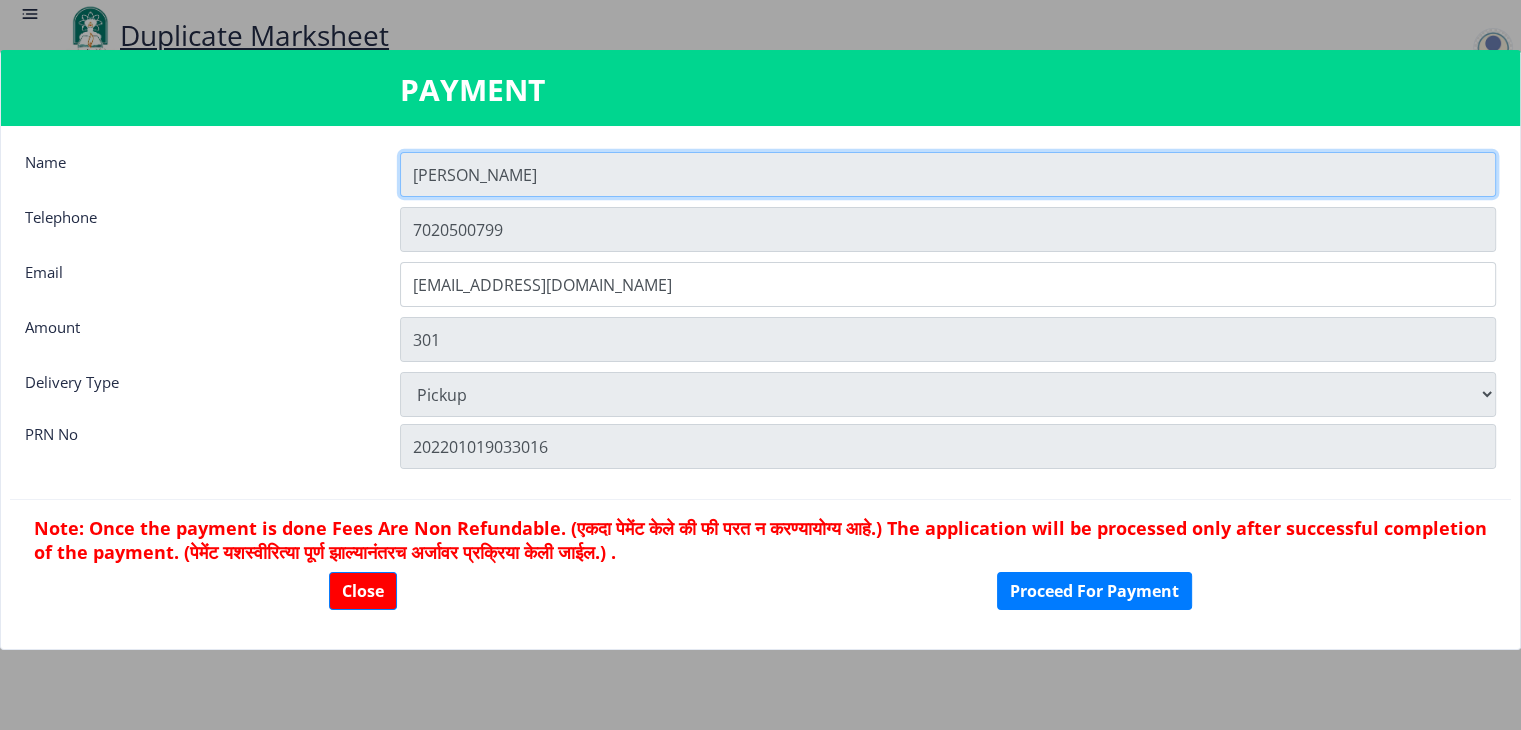 click on "[PERSON_NAME]" 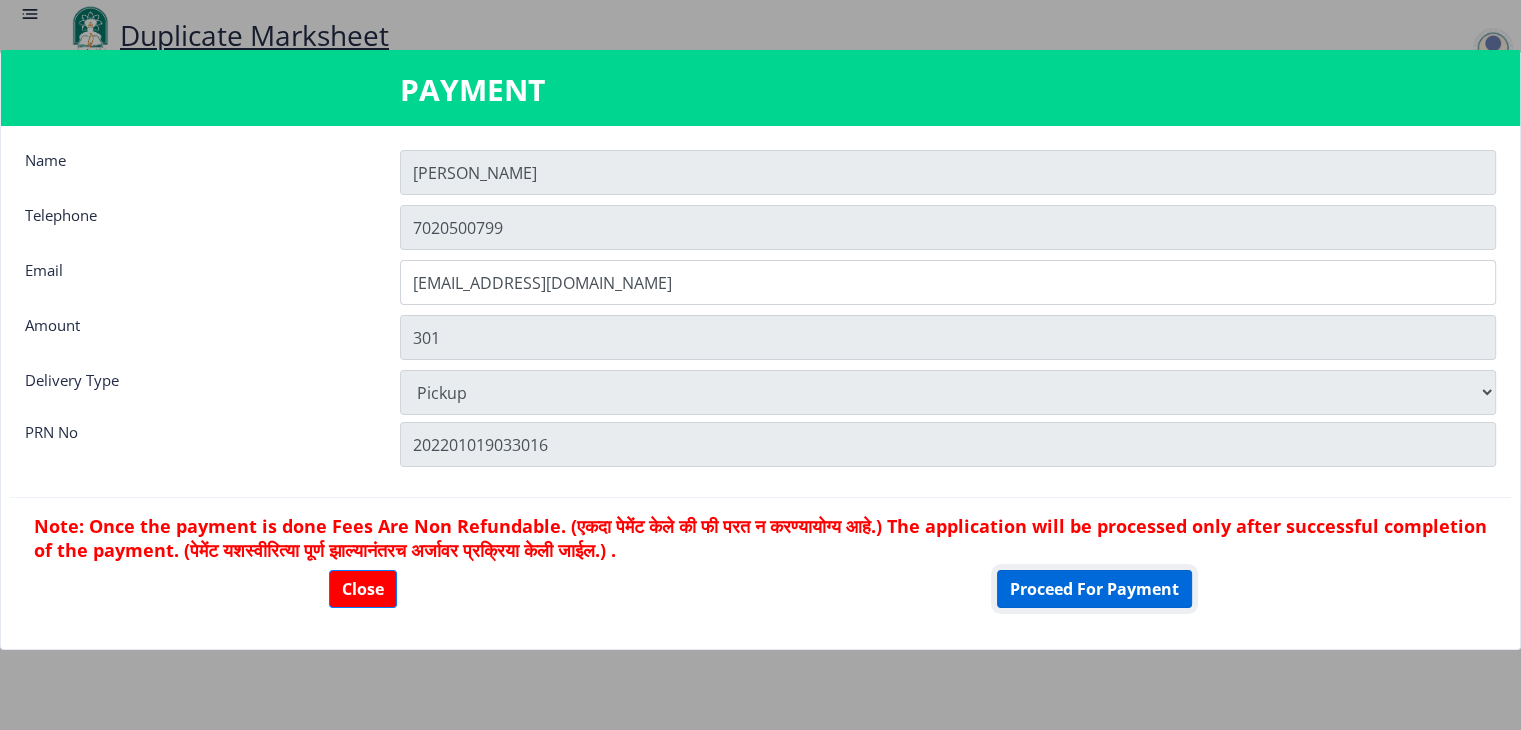 click on "Proceed For Payment" 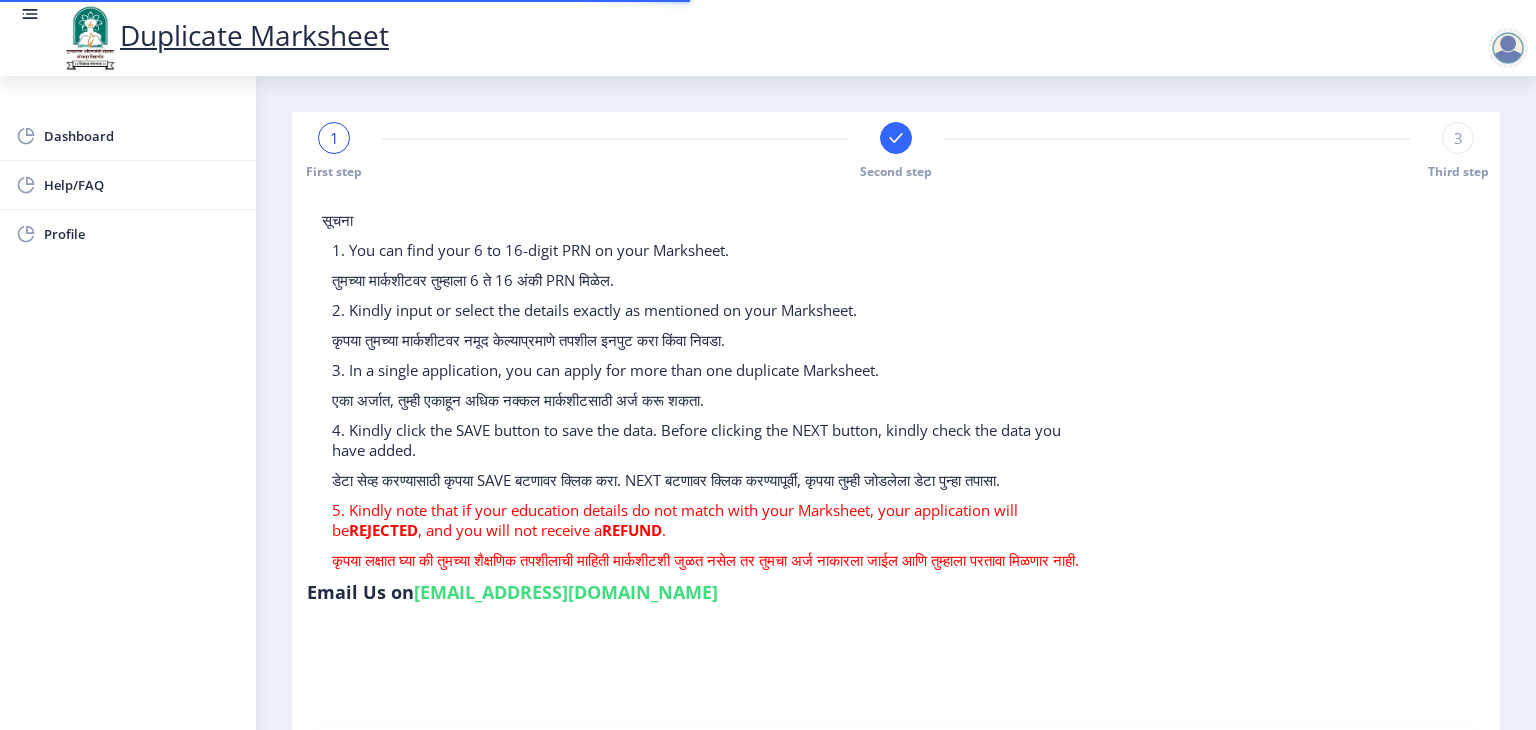 scroll, scrollTop: 0, scrollLeft: 0, axis: both 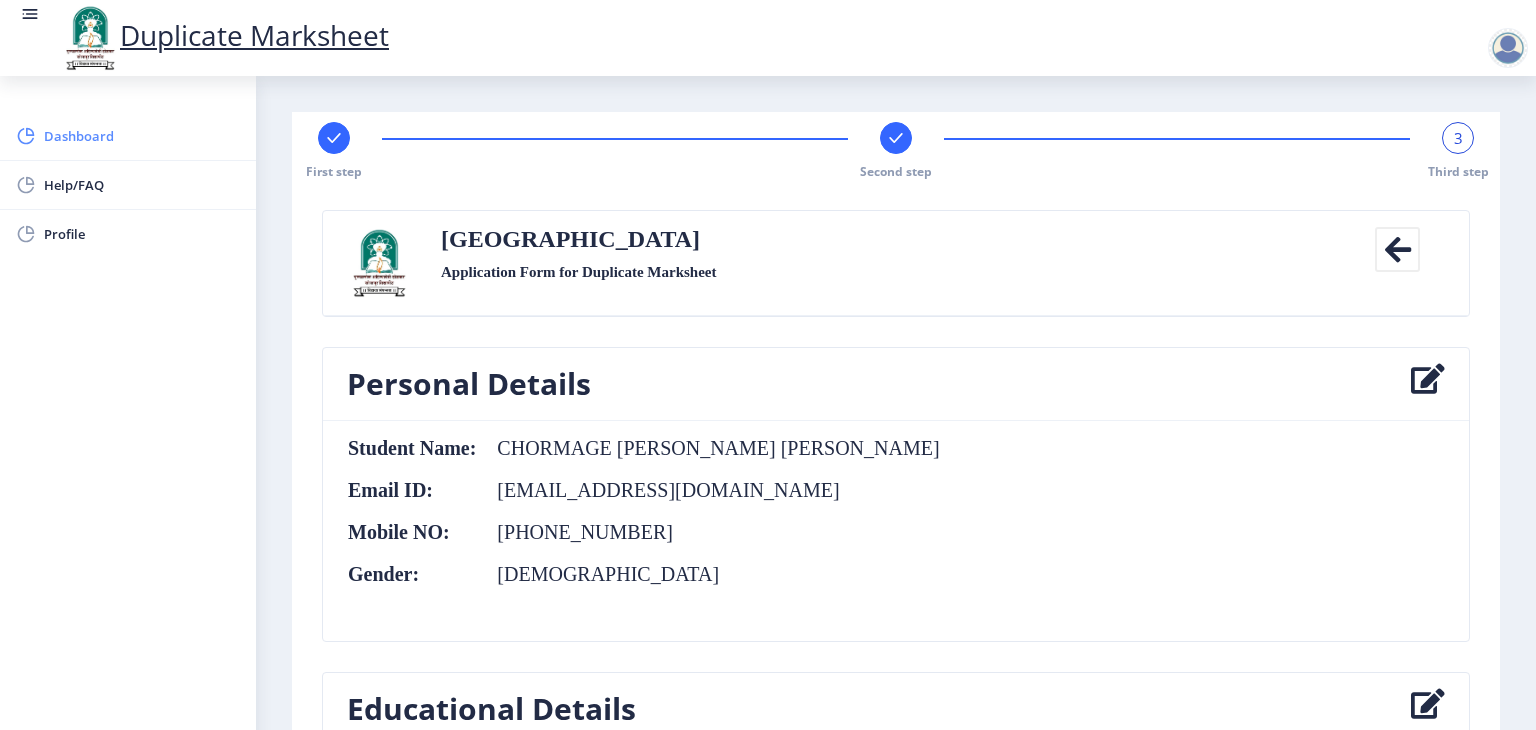 click on "Dashboard" 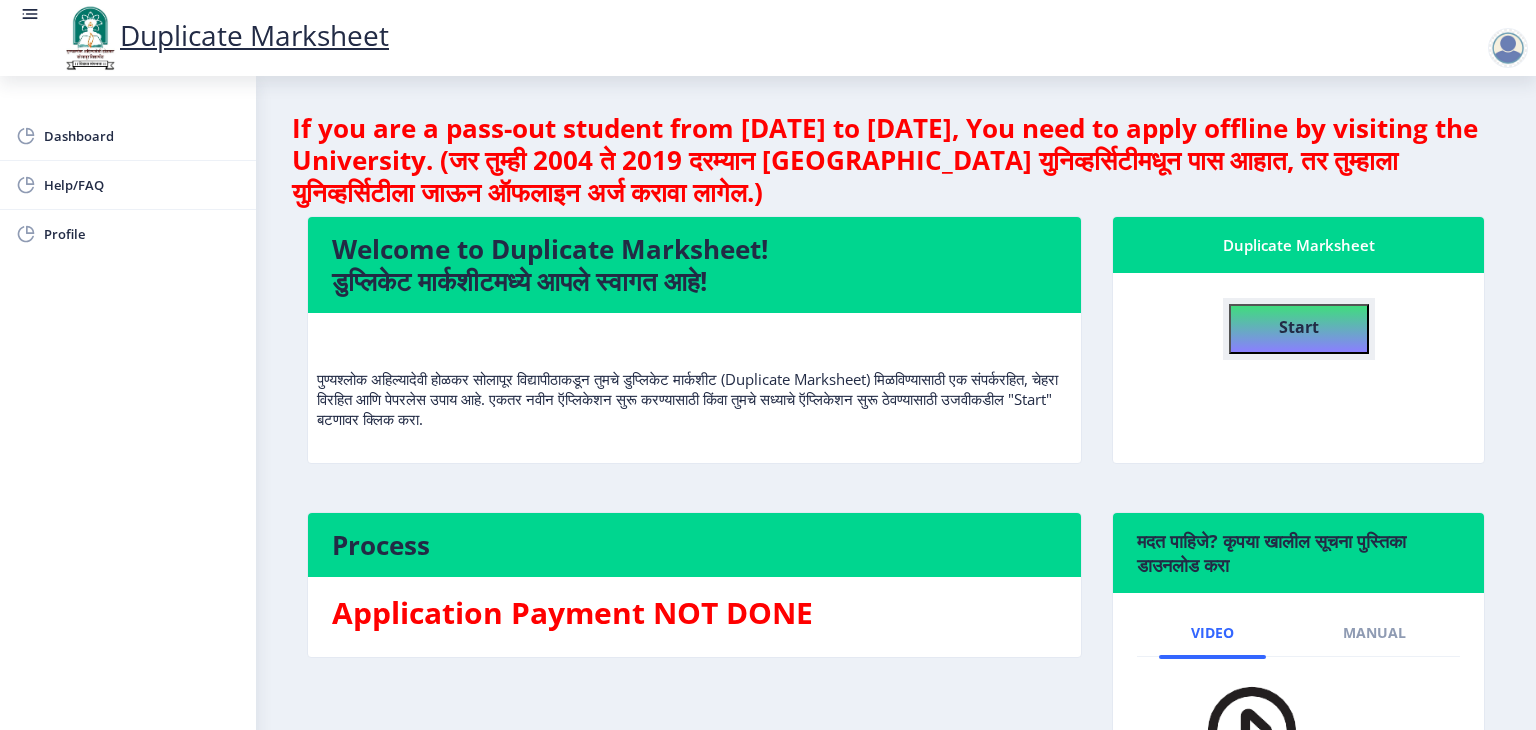 click on "Start" 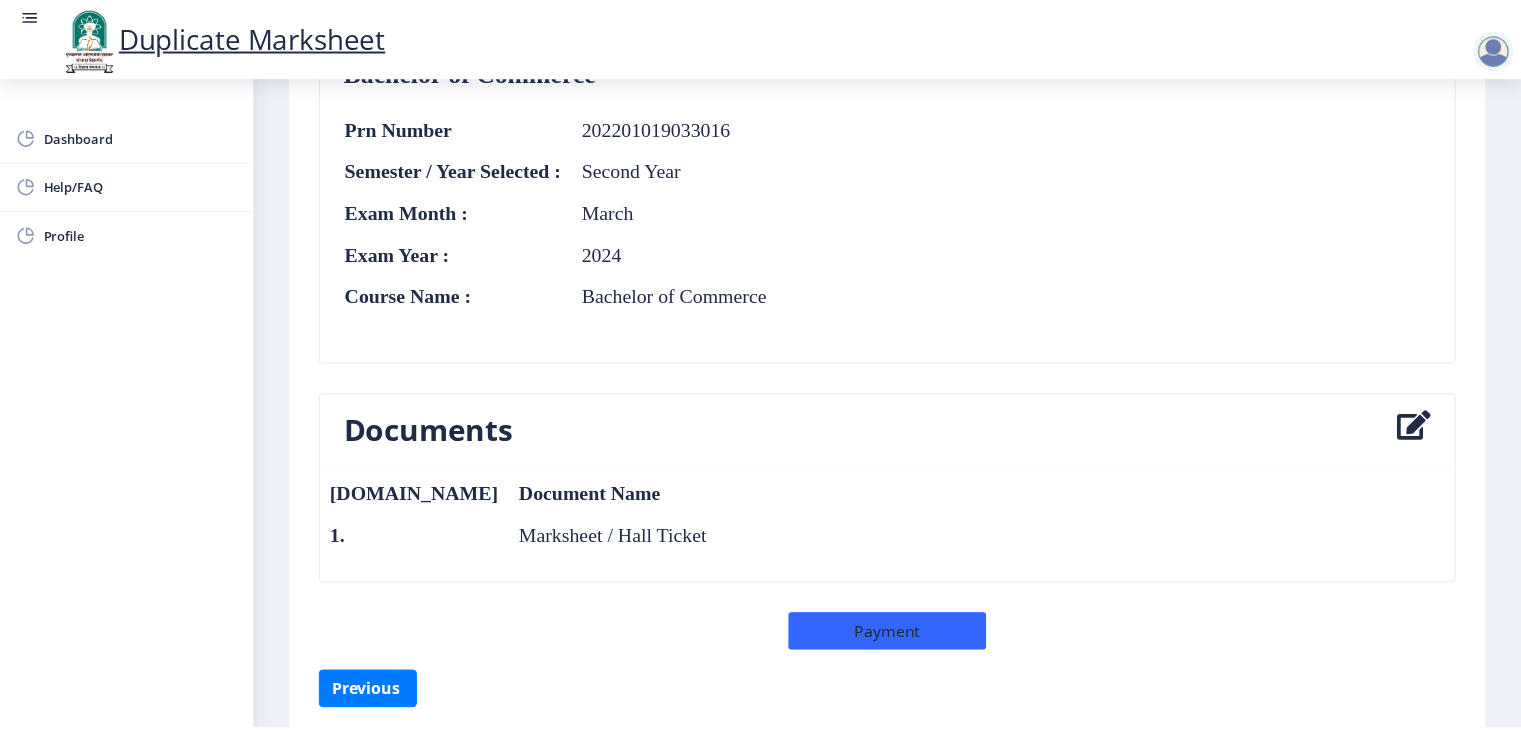 scroll, scrollTop: 785, scrollLeft: 0, axis: vertical 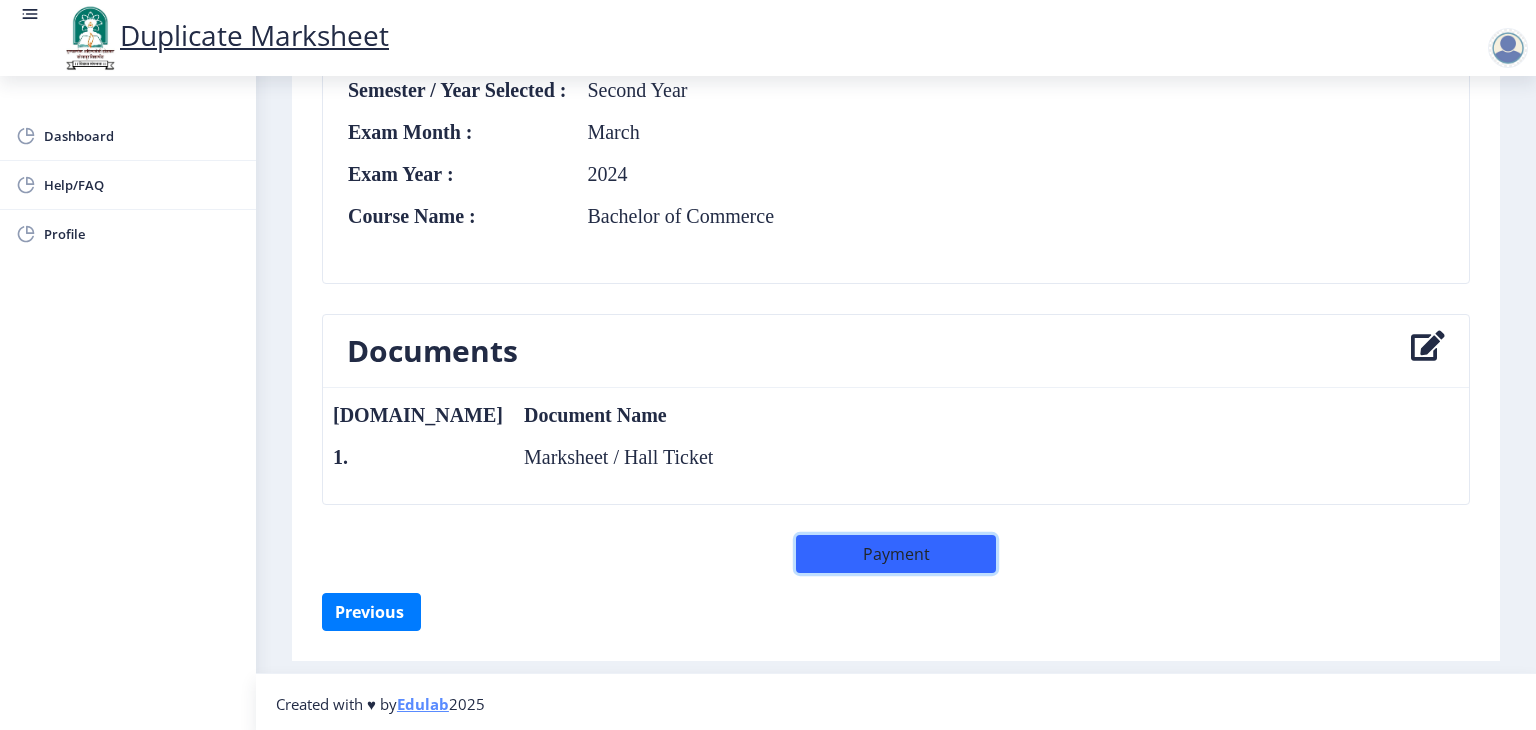 click on "Payment" 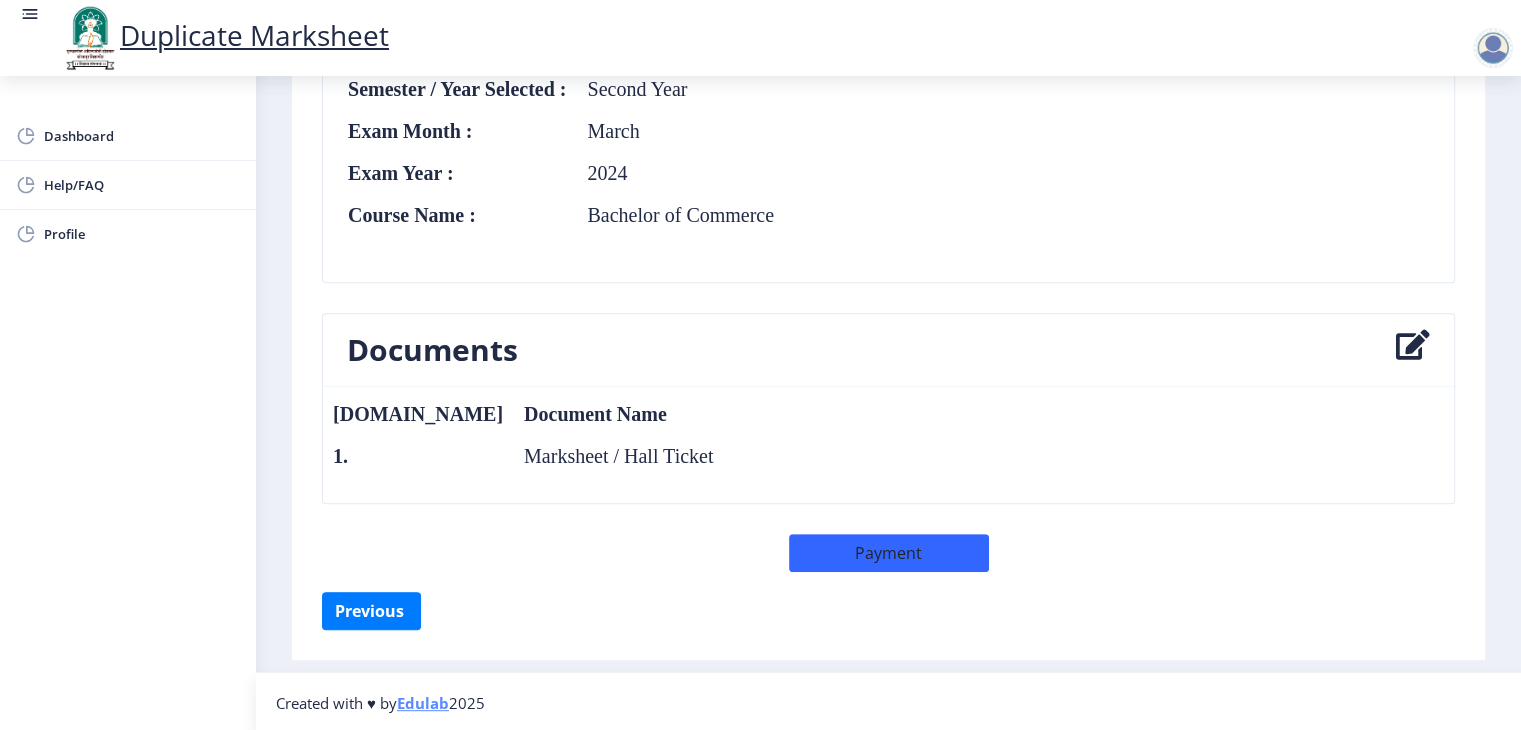 scroll, scrollTop: 784, scrollLeft: 0, axis: vertical 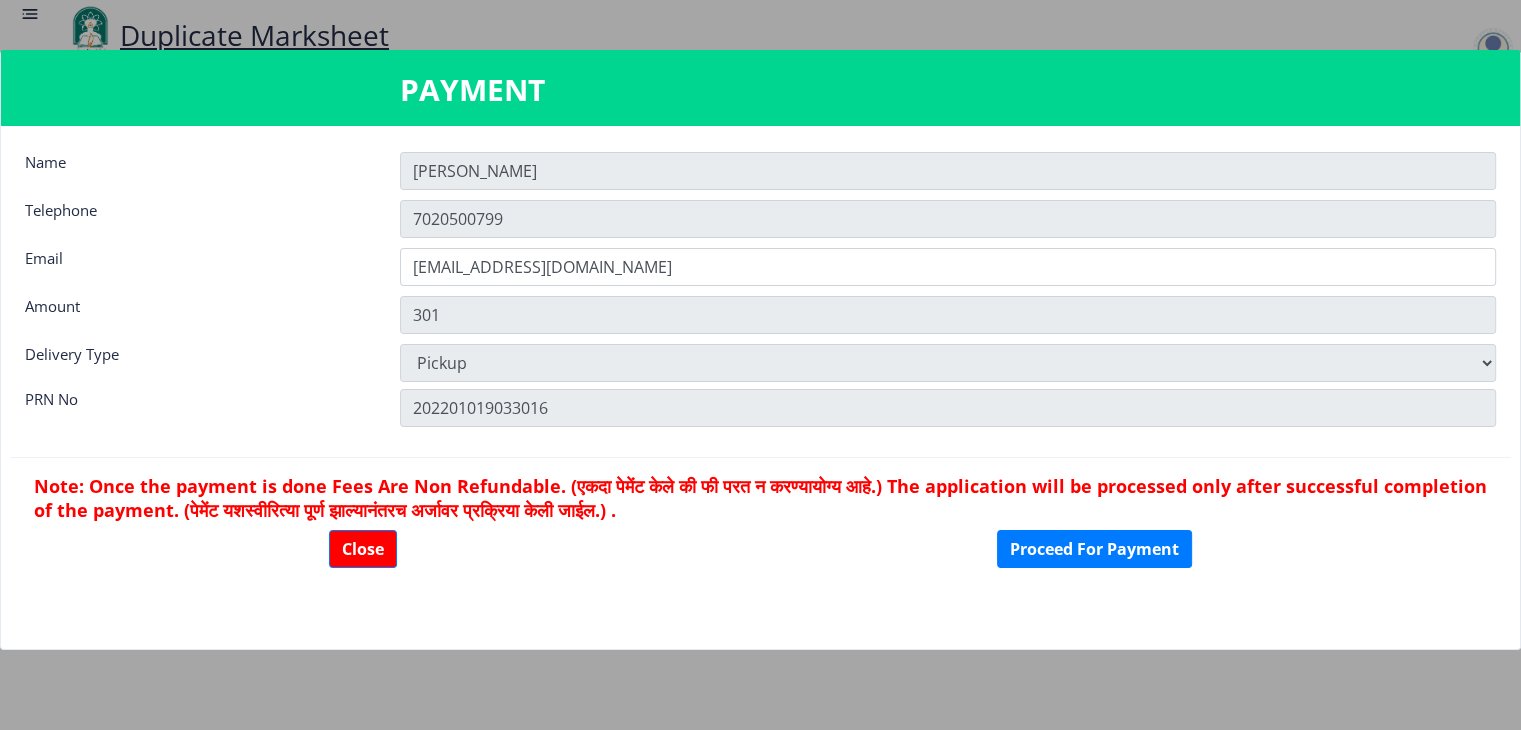 click on "Pickup" 